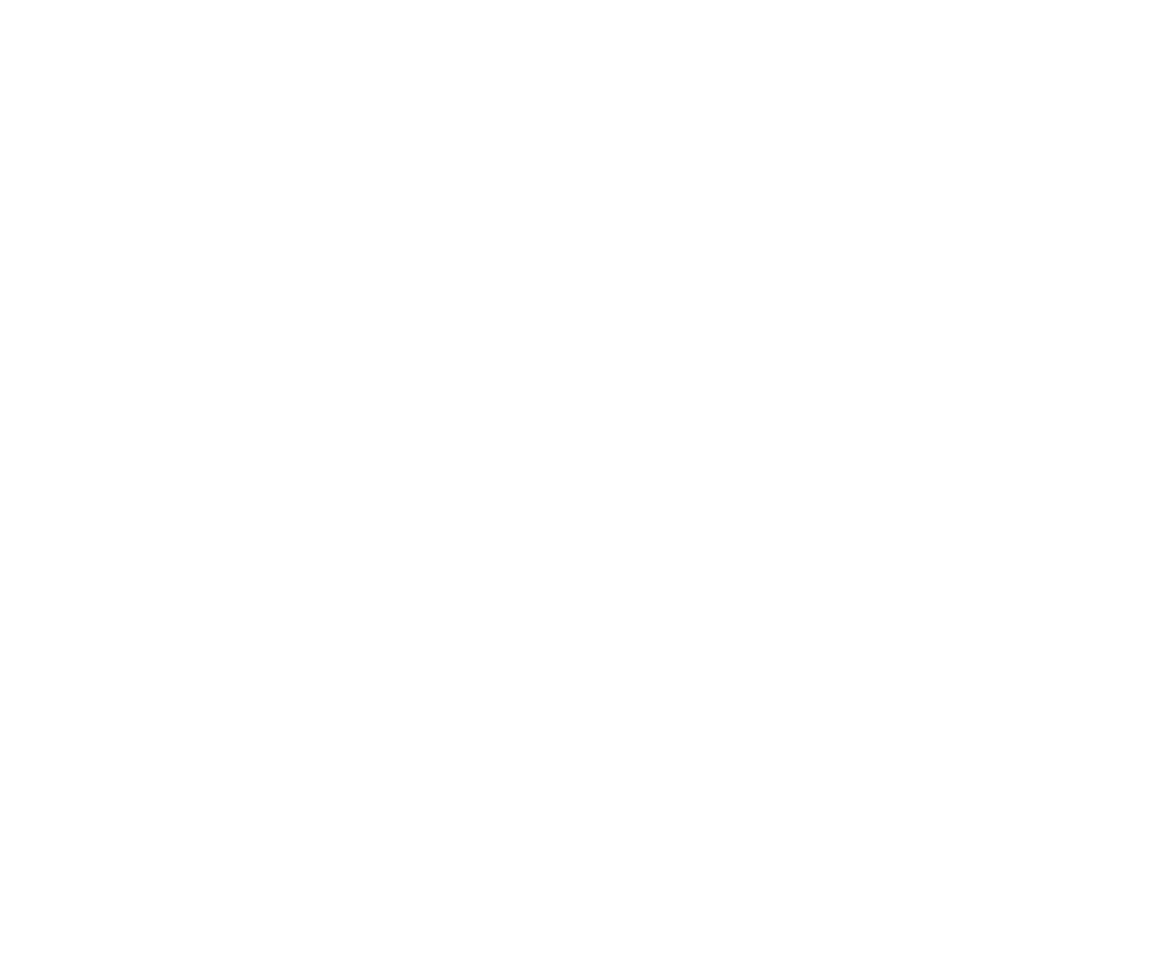 scroll, scrollTop: 0, scrollLeft: 0, axis: both 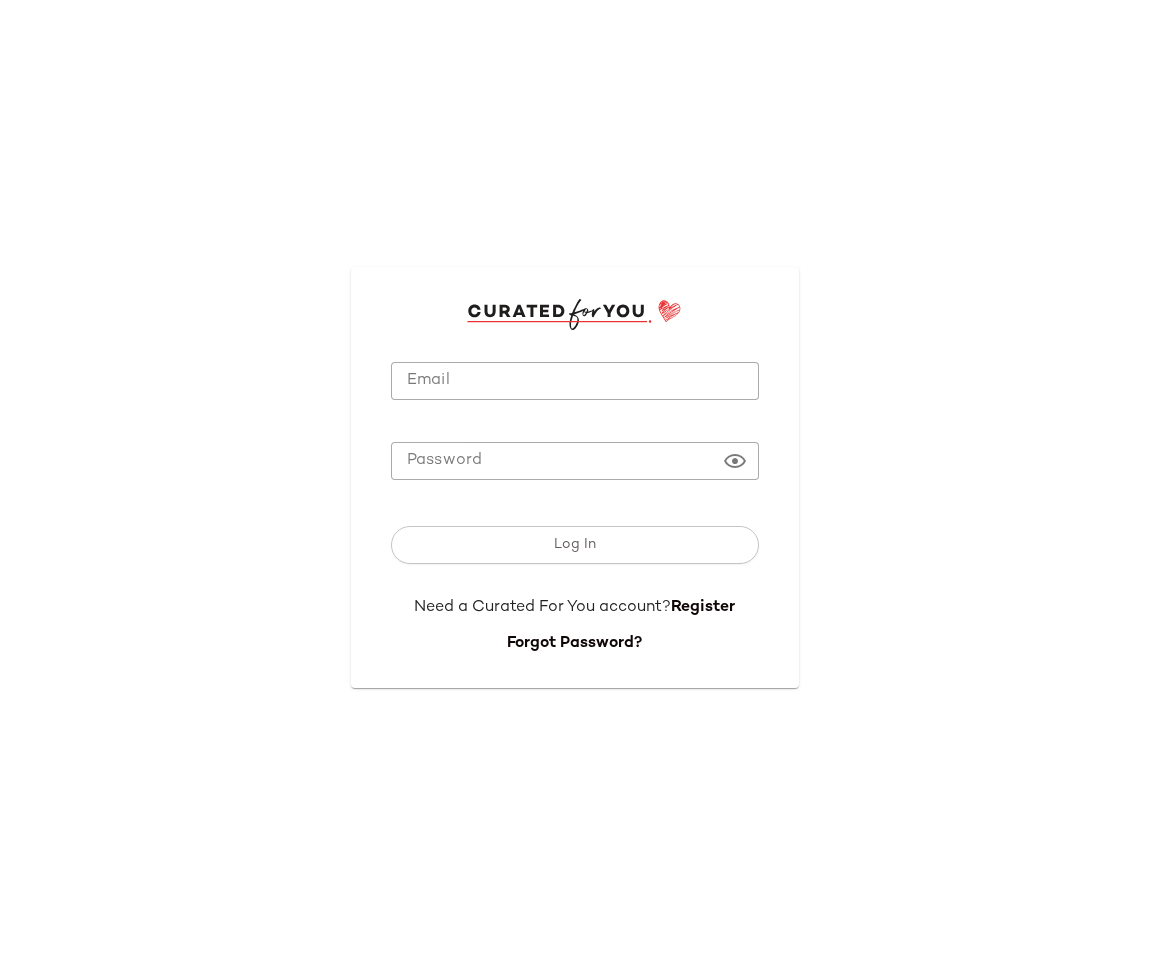 click on "Email" 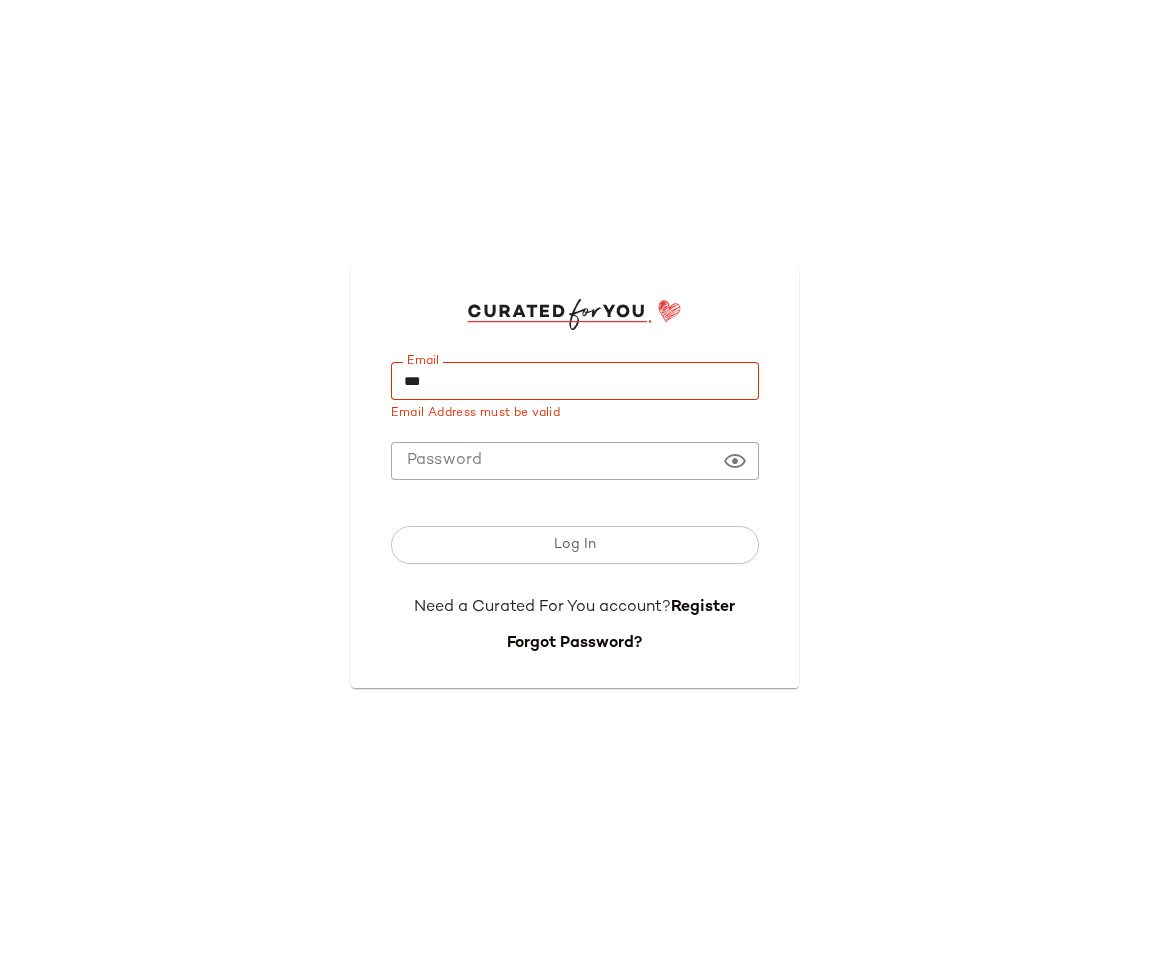 type on "**********" 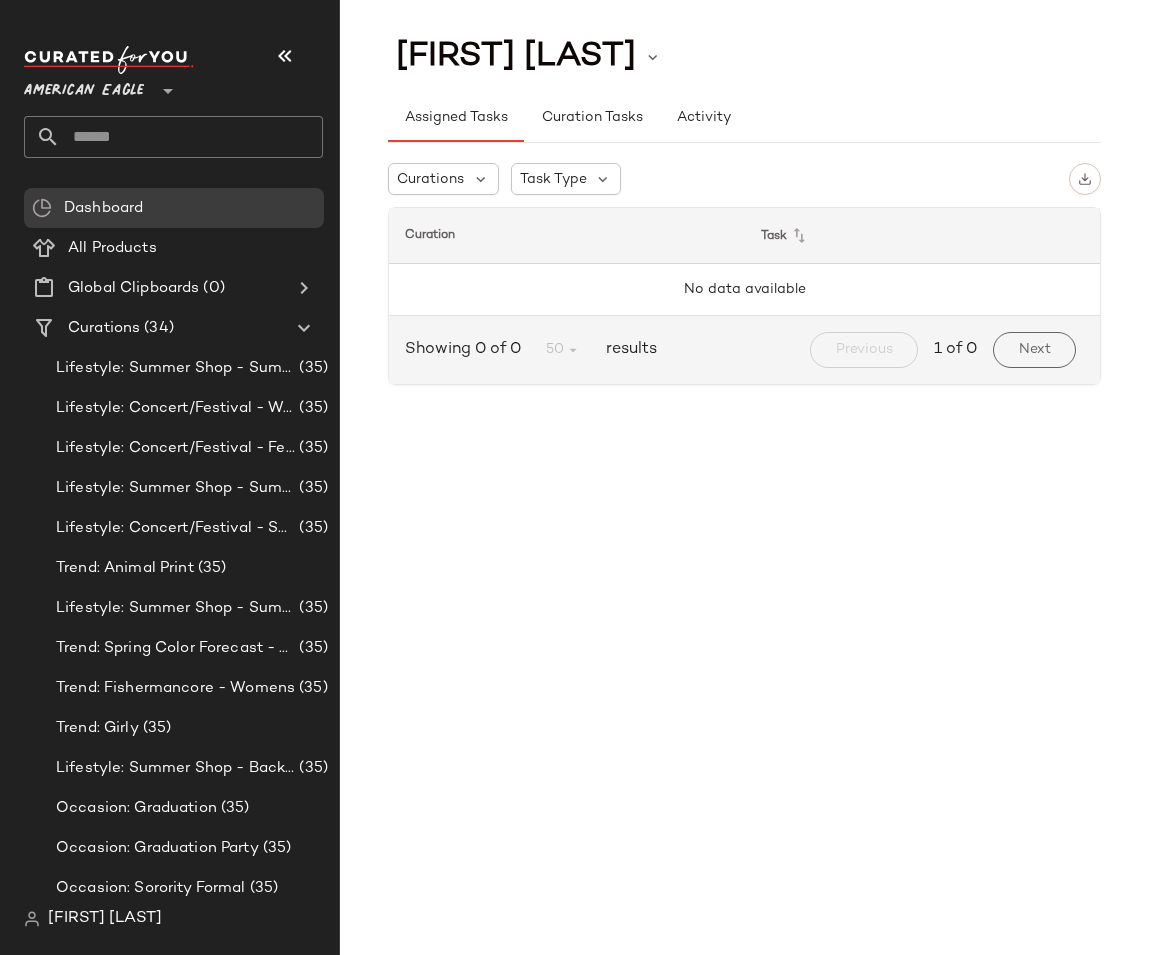 click on "American Eagle" at bounding box center [84, 86] 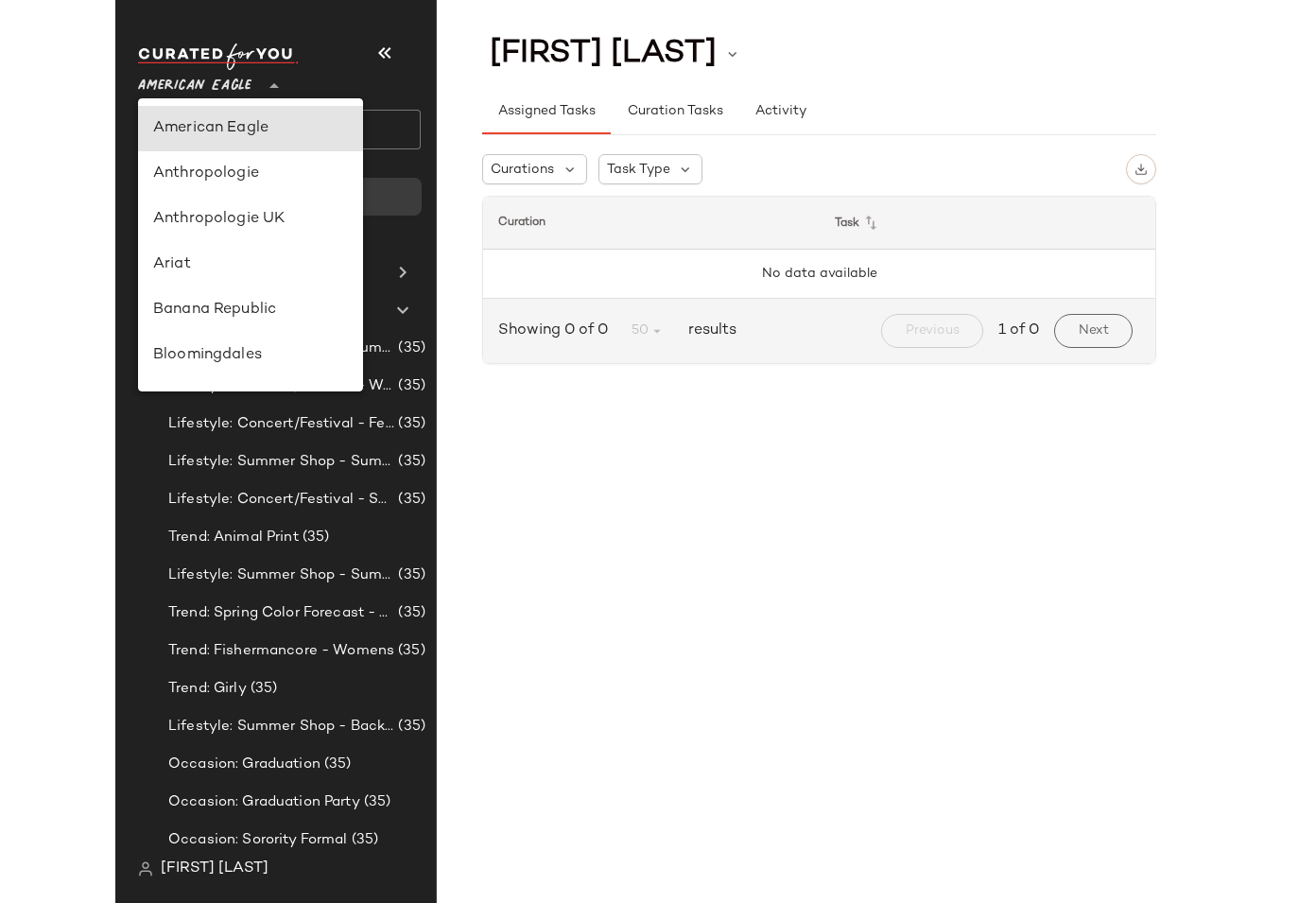 scroll, scrollTop: 791, scrollLeft: 0, axis: vertical 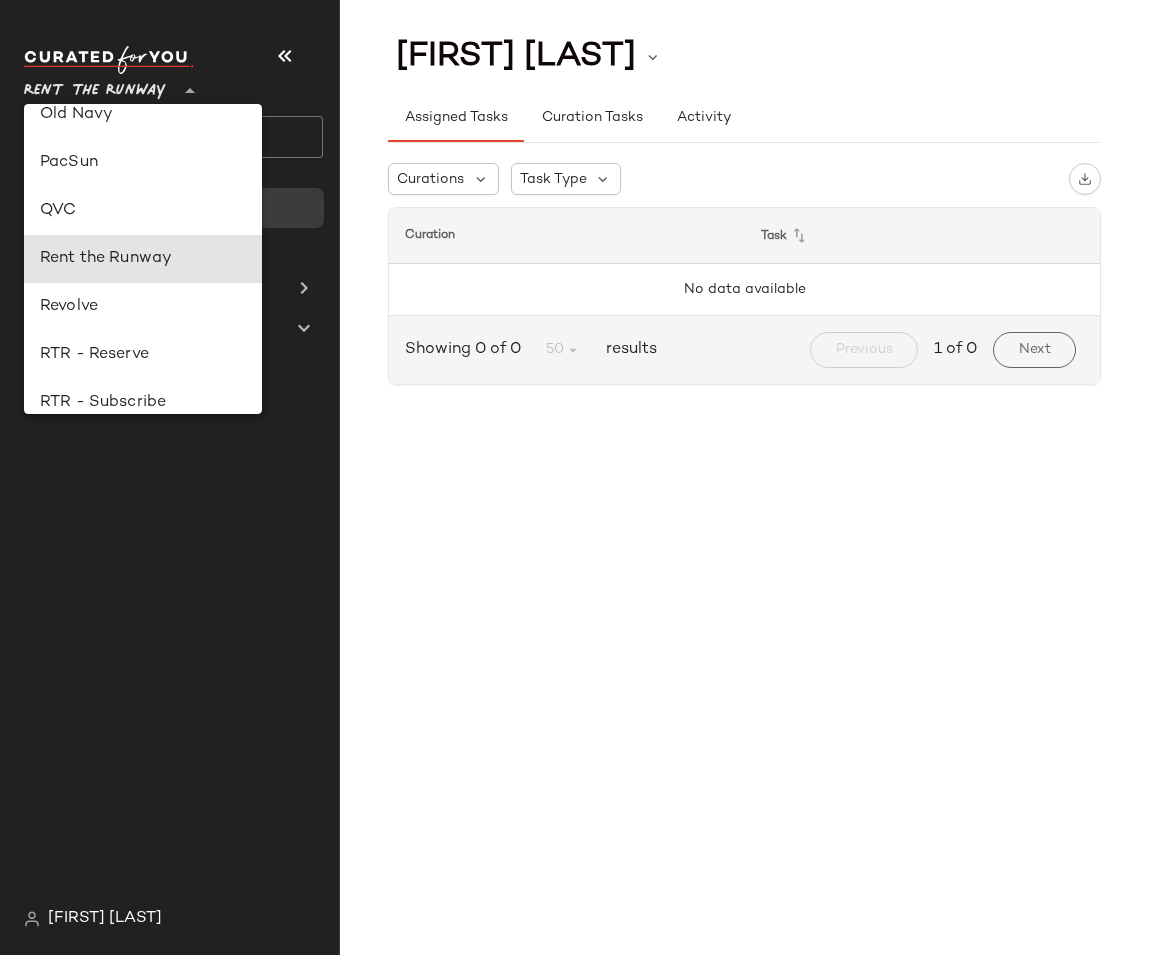 type on "**" 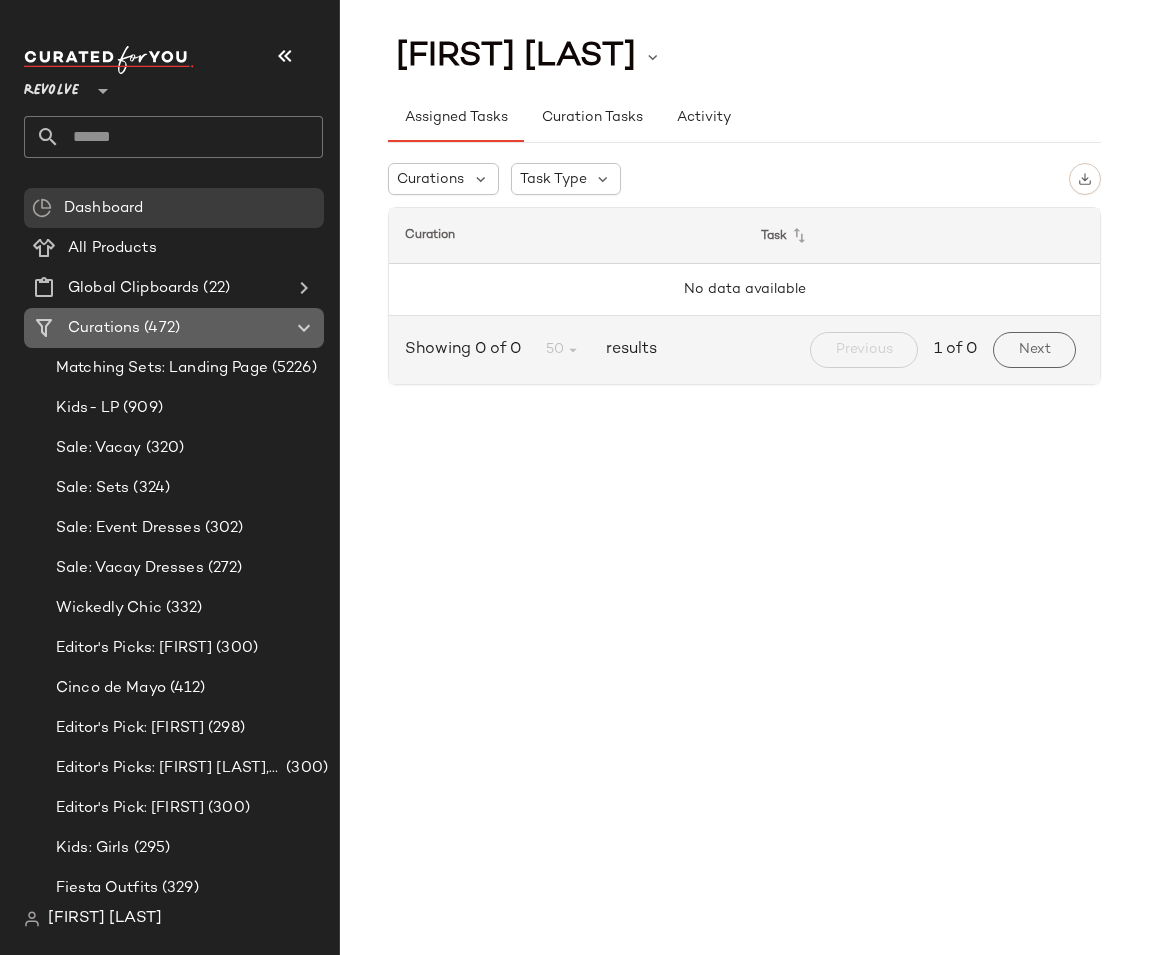 click on "(472)" at bounding box center [160, 328] 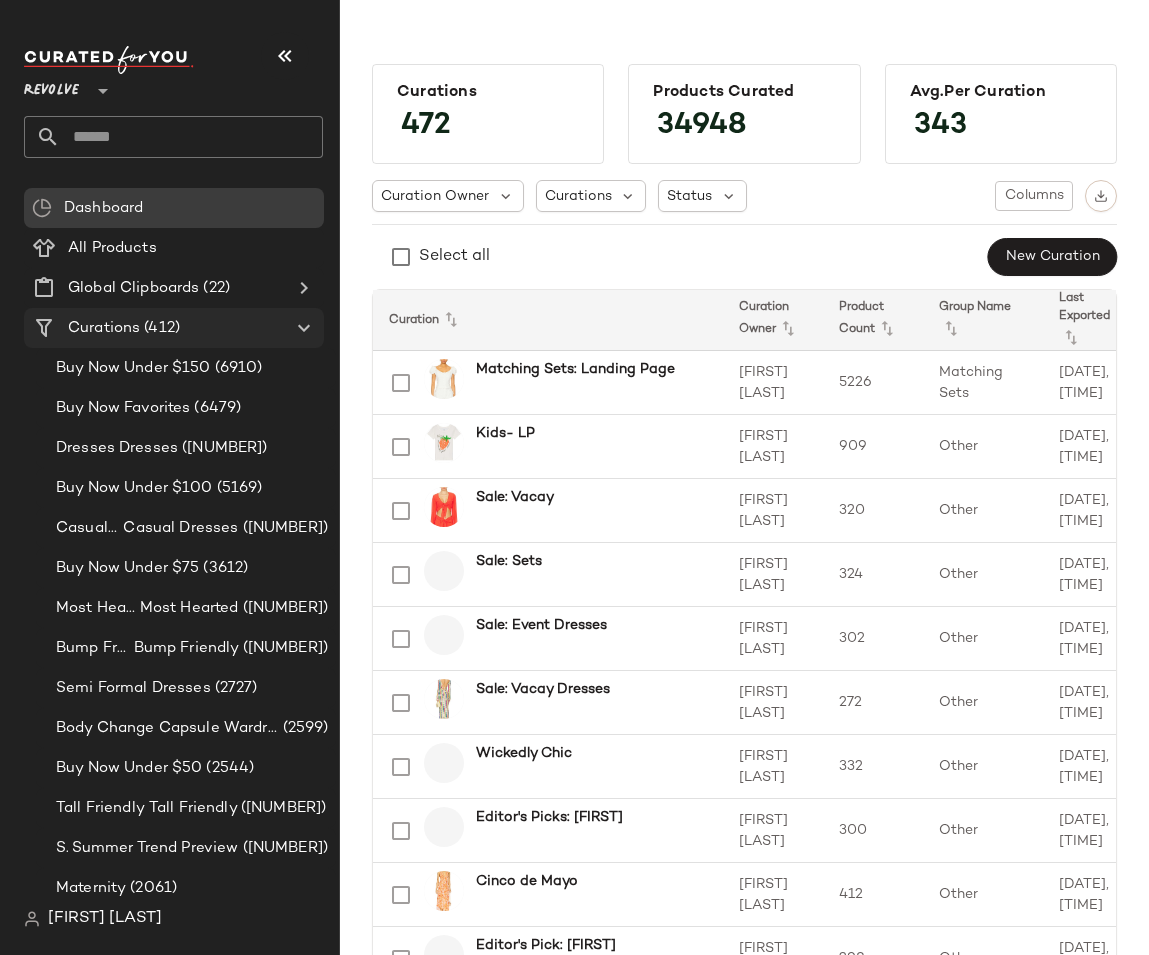click on "Curations" at bounding box center (104, 328) 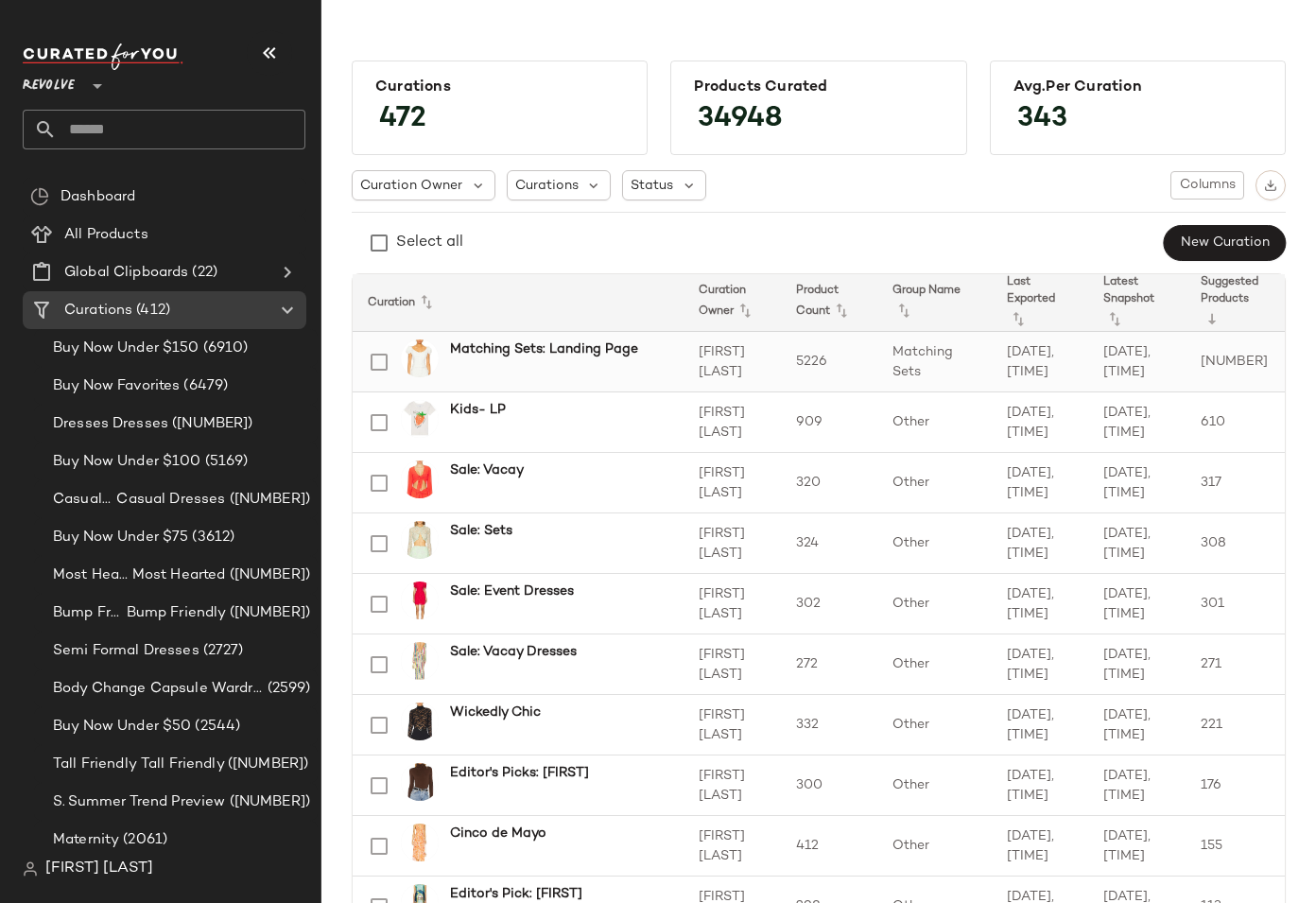 click on "Matching Sets: Landing Page" at bounding box center (544, 349) 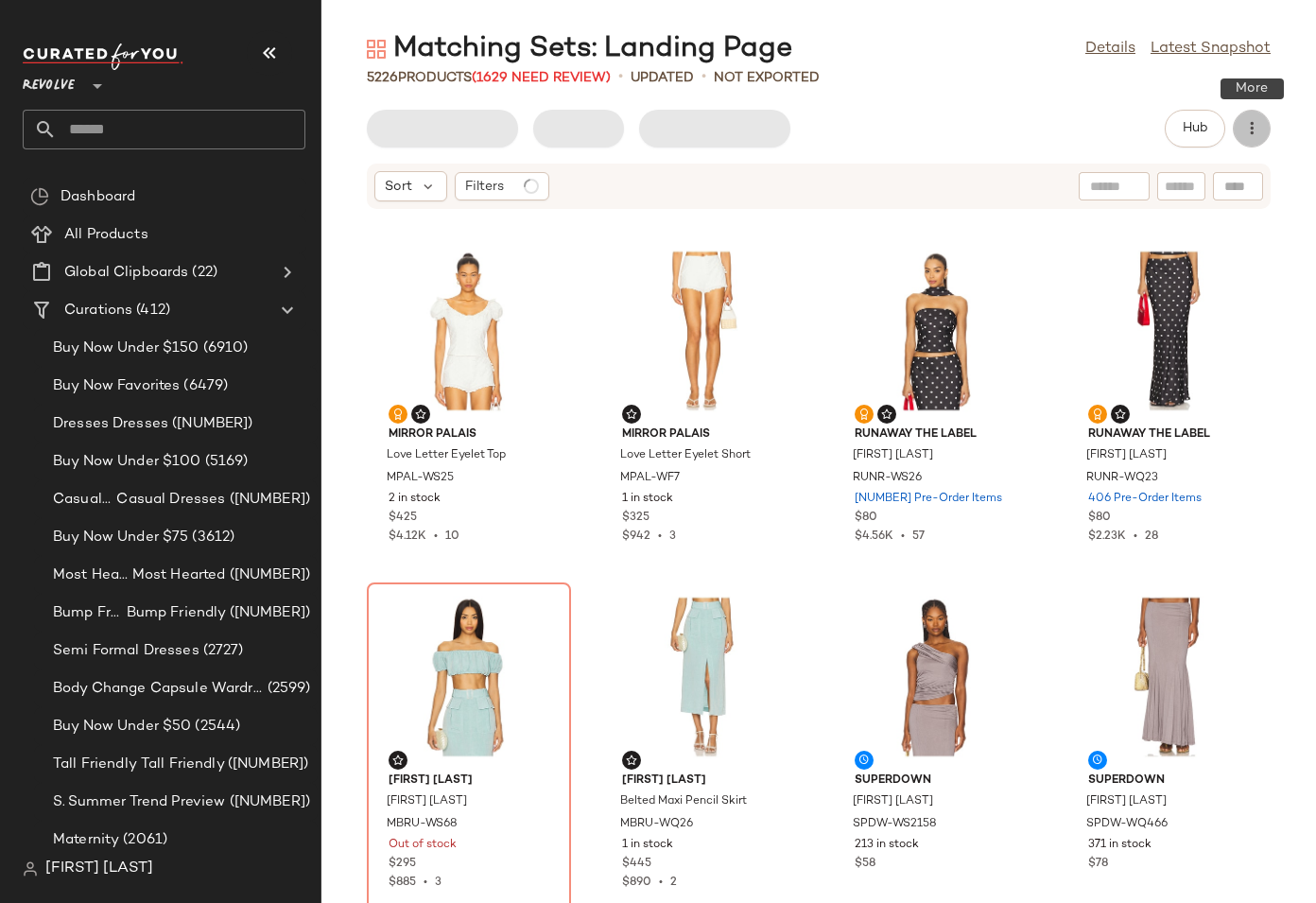 click 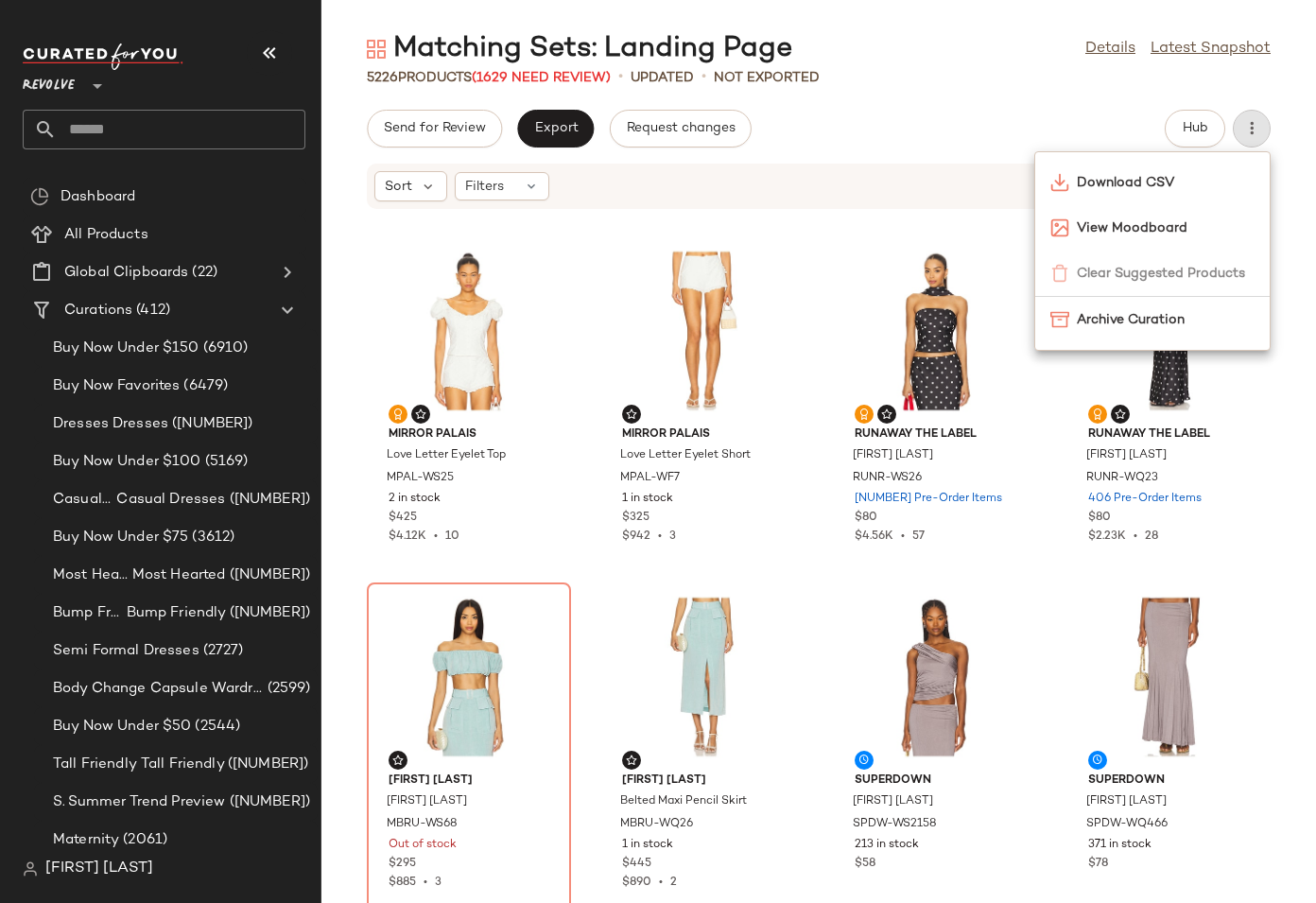 click on "Send for Review   Export   Request changes   Hub" 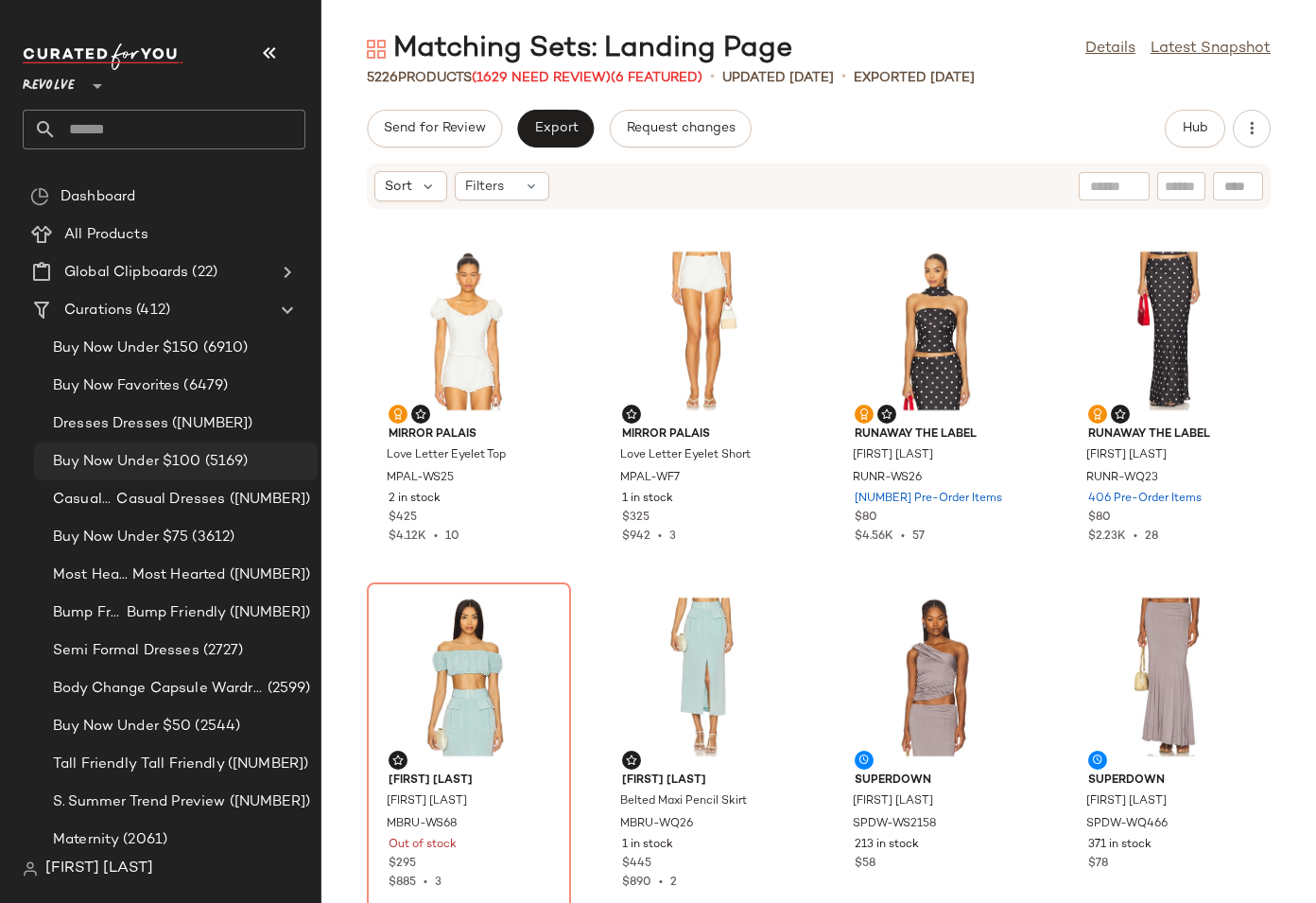 click on "Buy Now Under $100 (5169)" 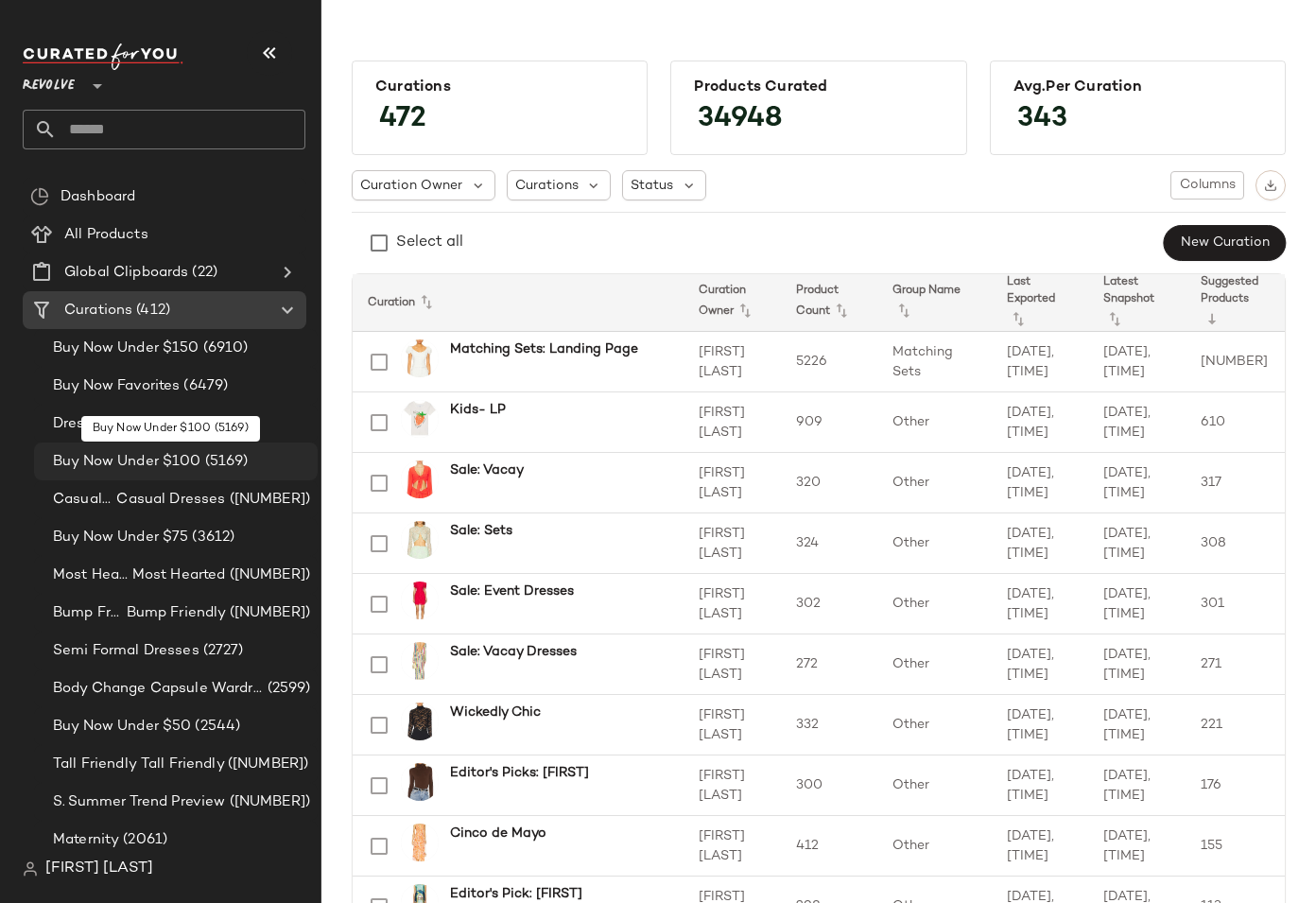 click on "Buy Now Under $100 (5169)" 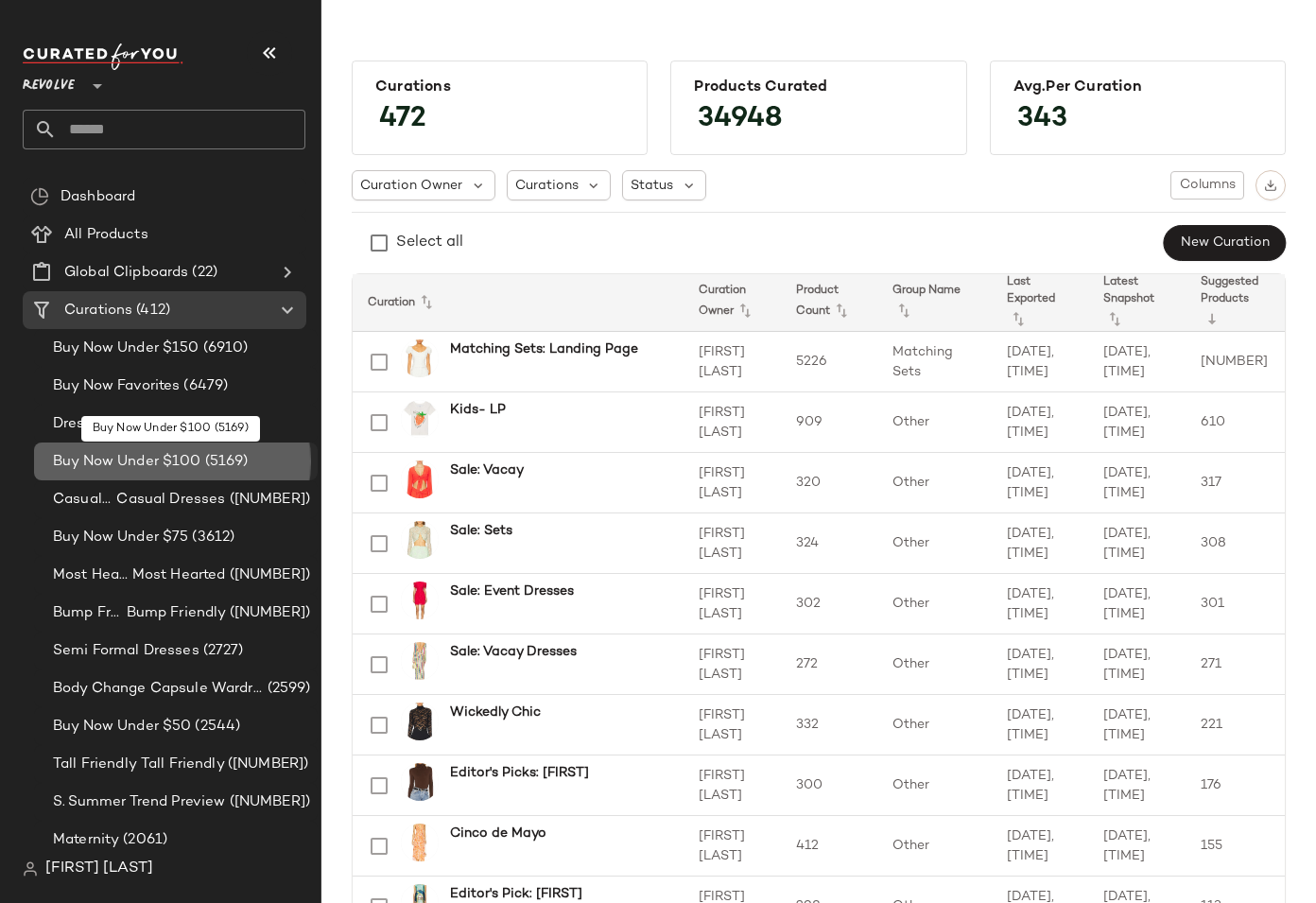 click on "Buy Now Under $100 (5169)" 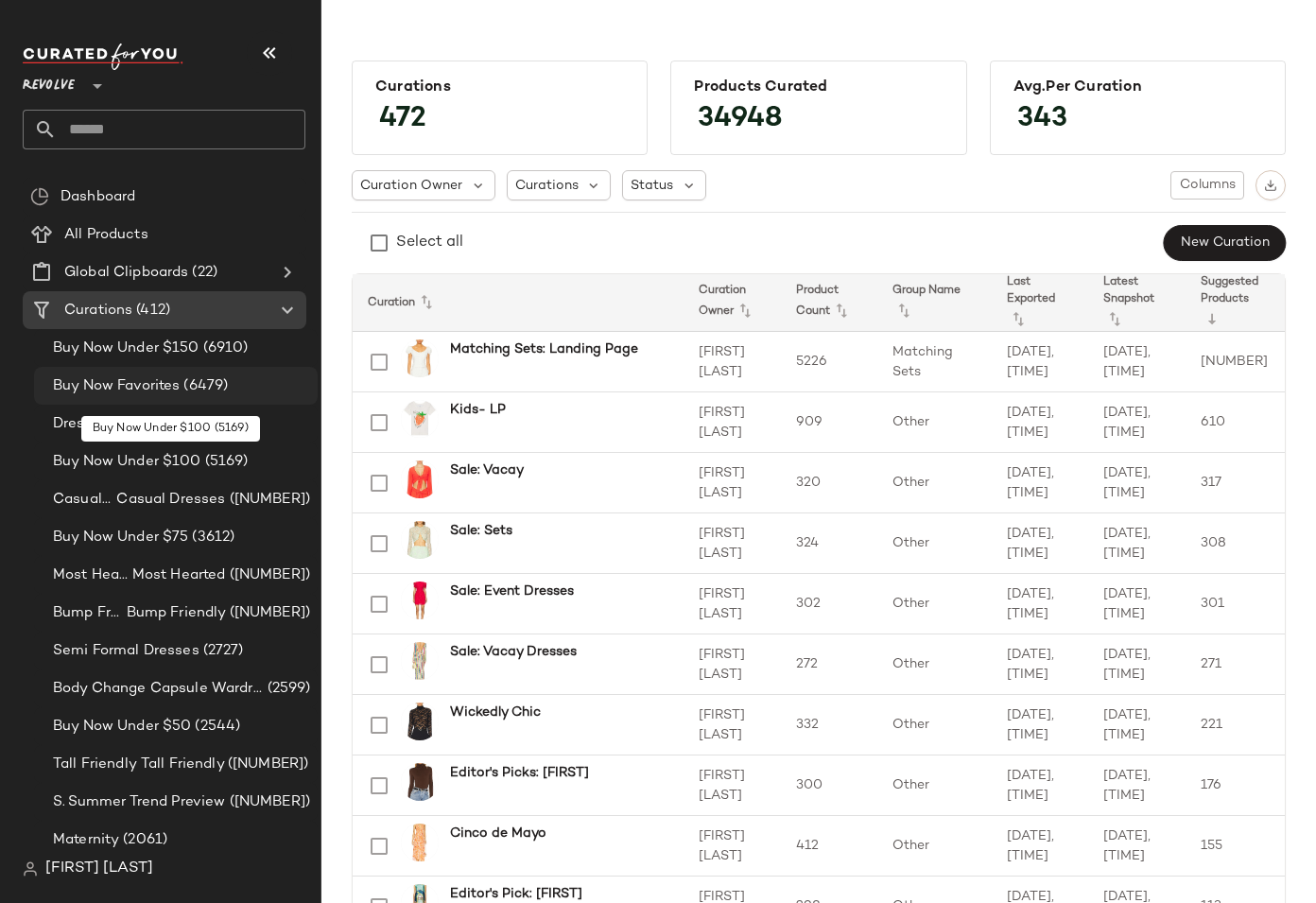click on "Buy Now Favorites" at bounding box center (116, 386) 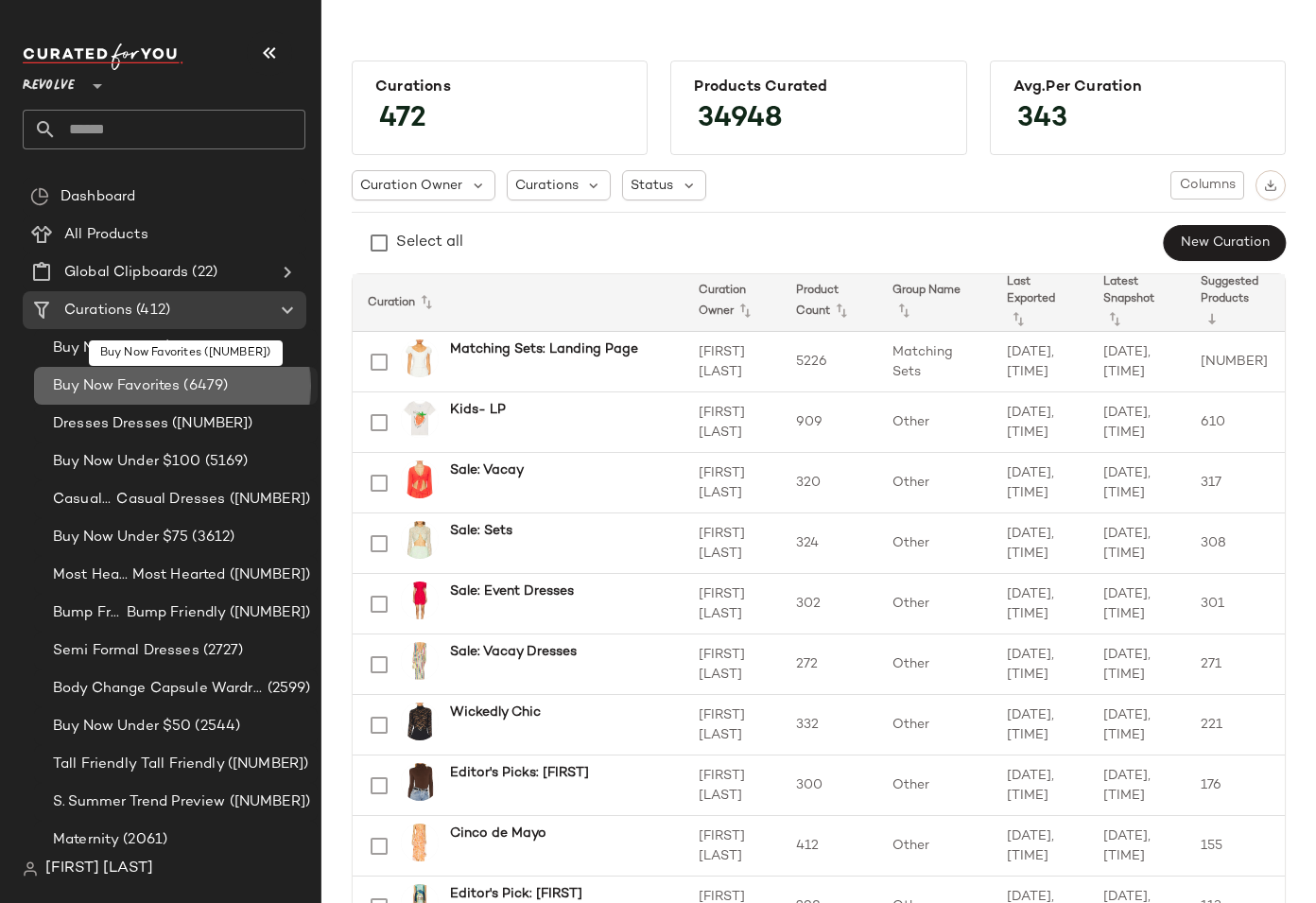 click on "Buy Now Favorites" at bounding box center [116, 386] 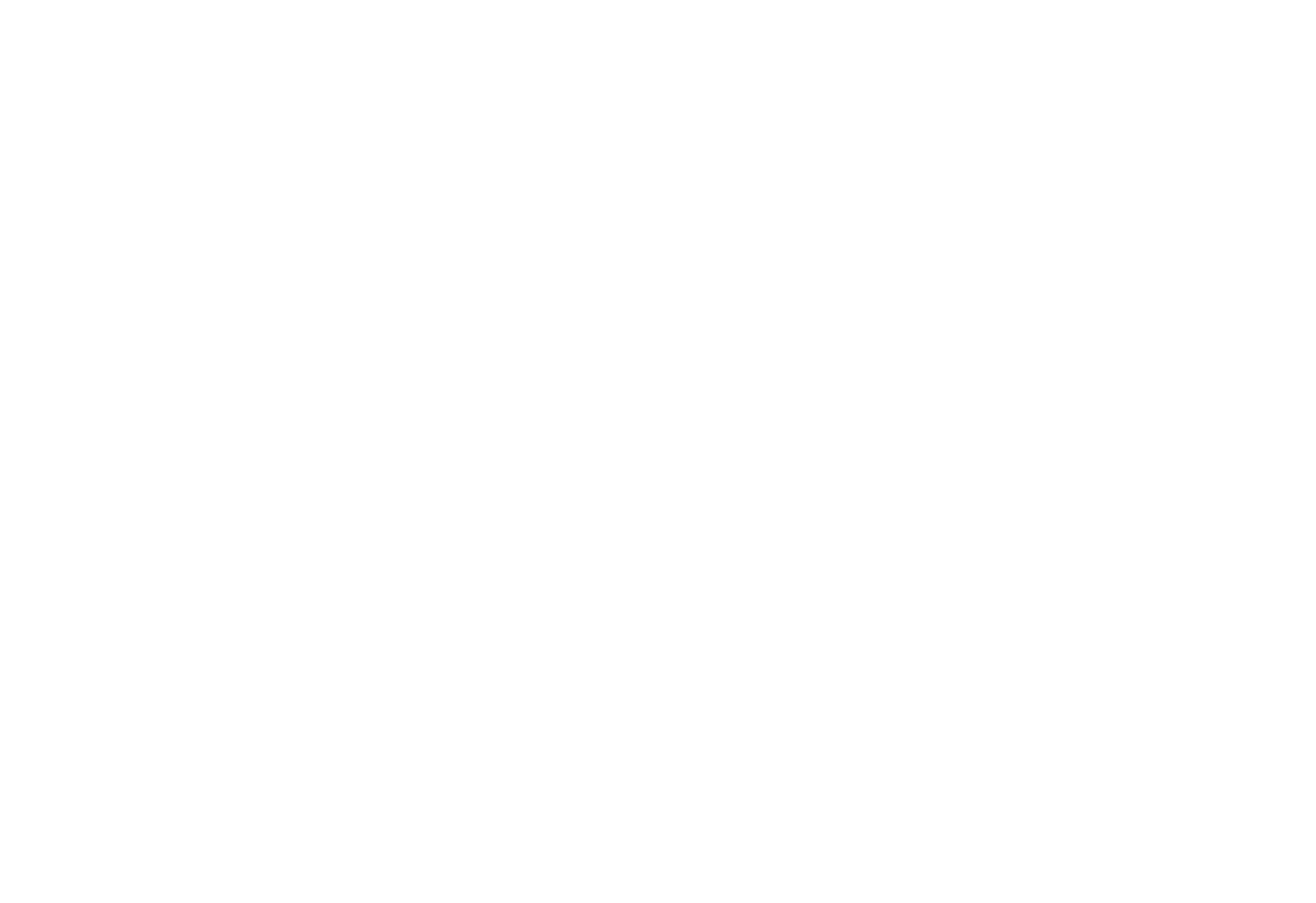 scroll, scrollTop: 0, scrollLeft: 0, axis: both 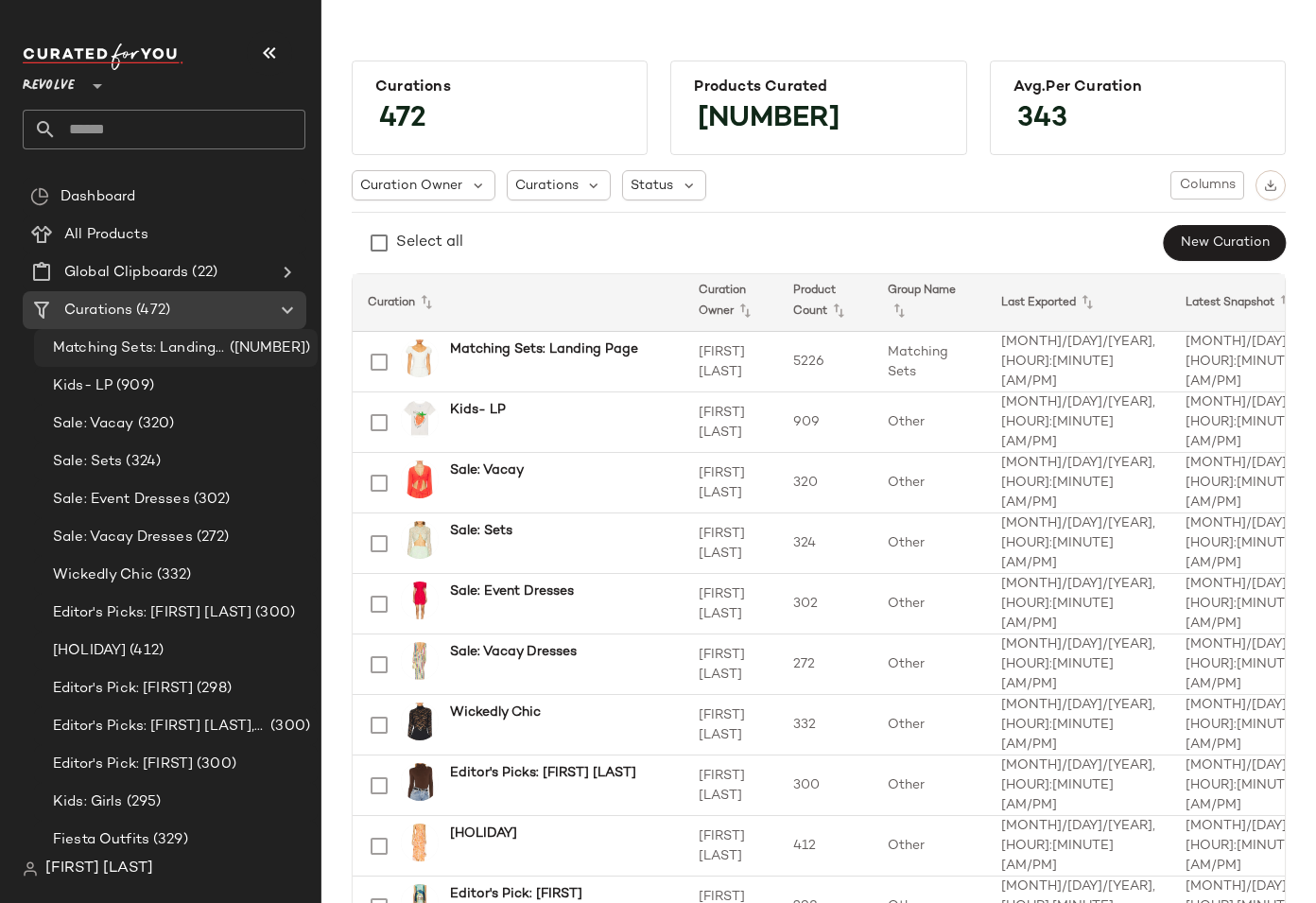 click on "Matching Sets: Landing Page" at bounding box center [139, 348] 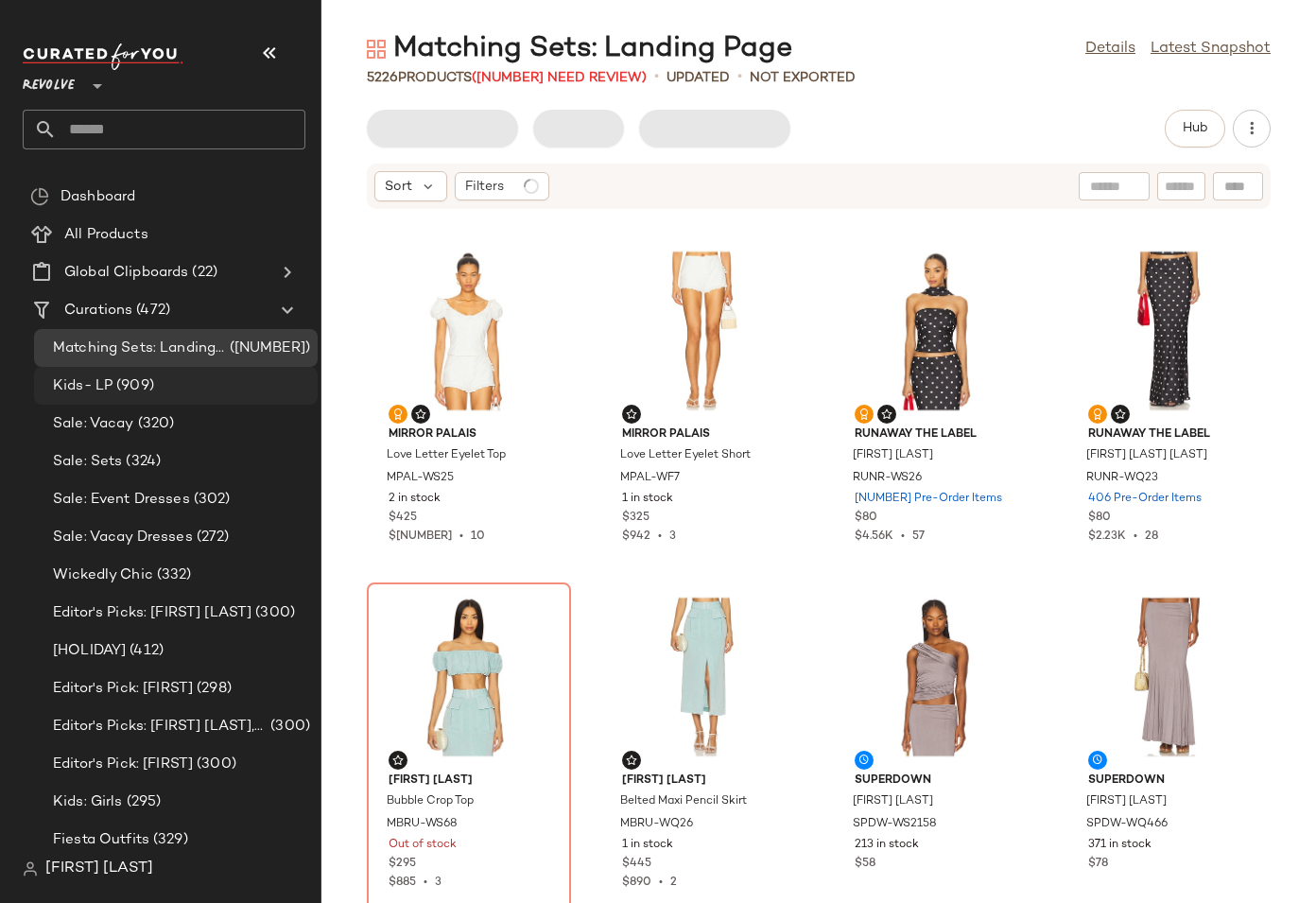 click on "Kids- LP (909)" 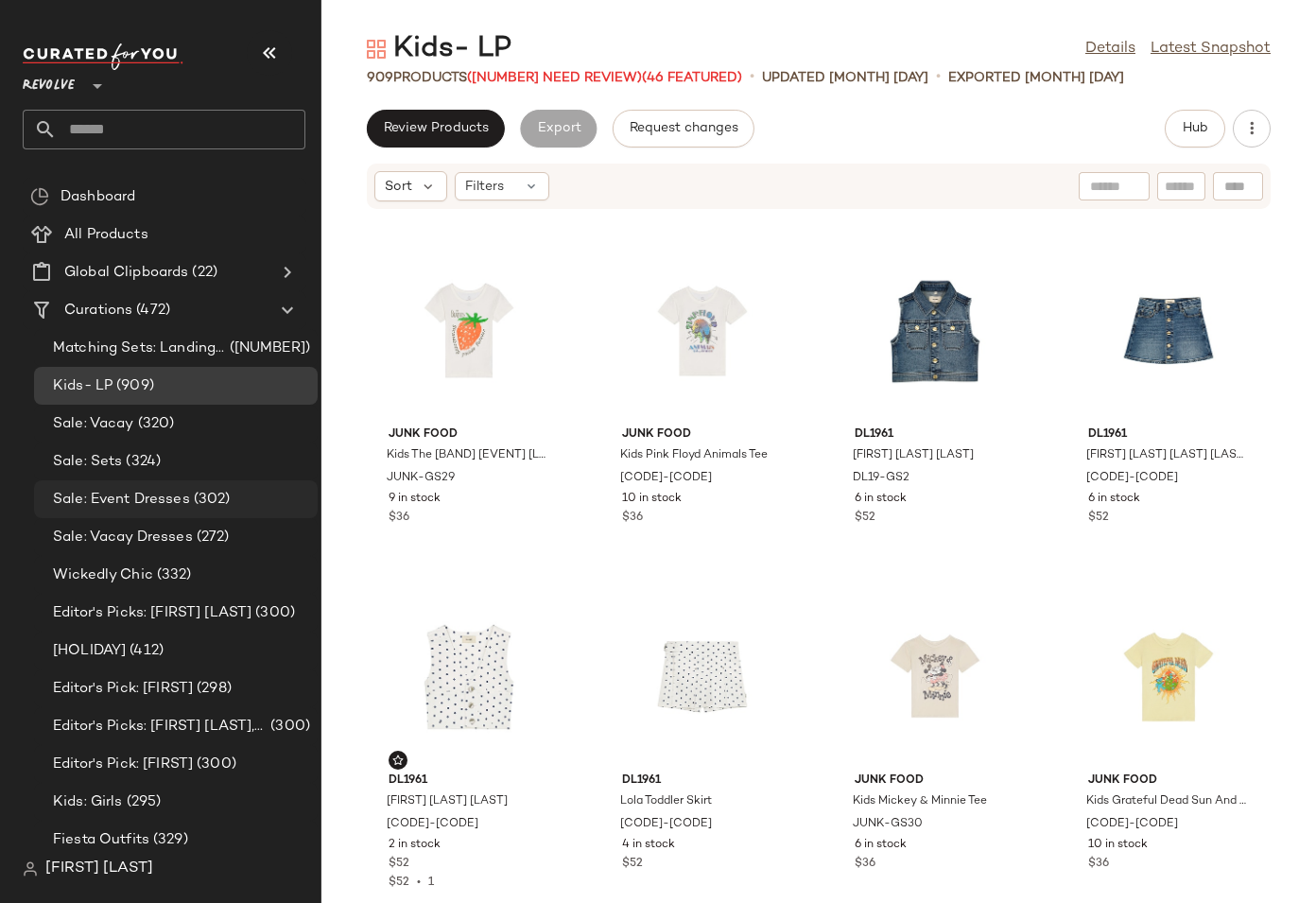 click on "Sale: Event Dresses (302)" 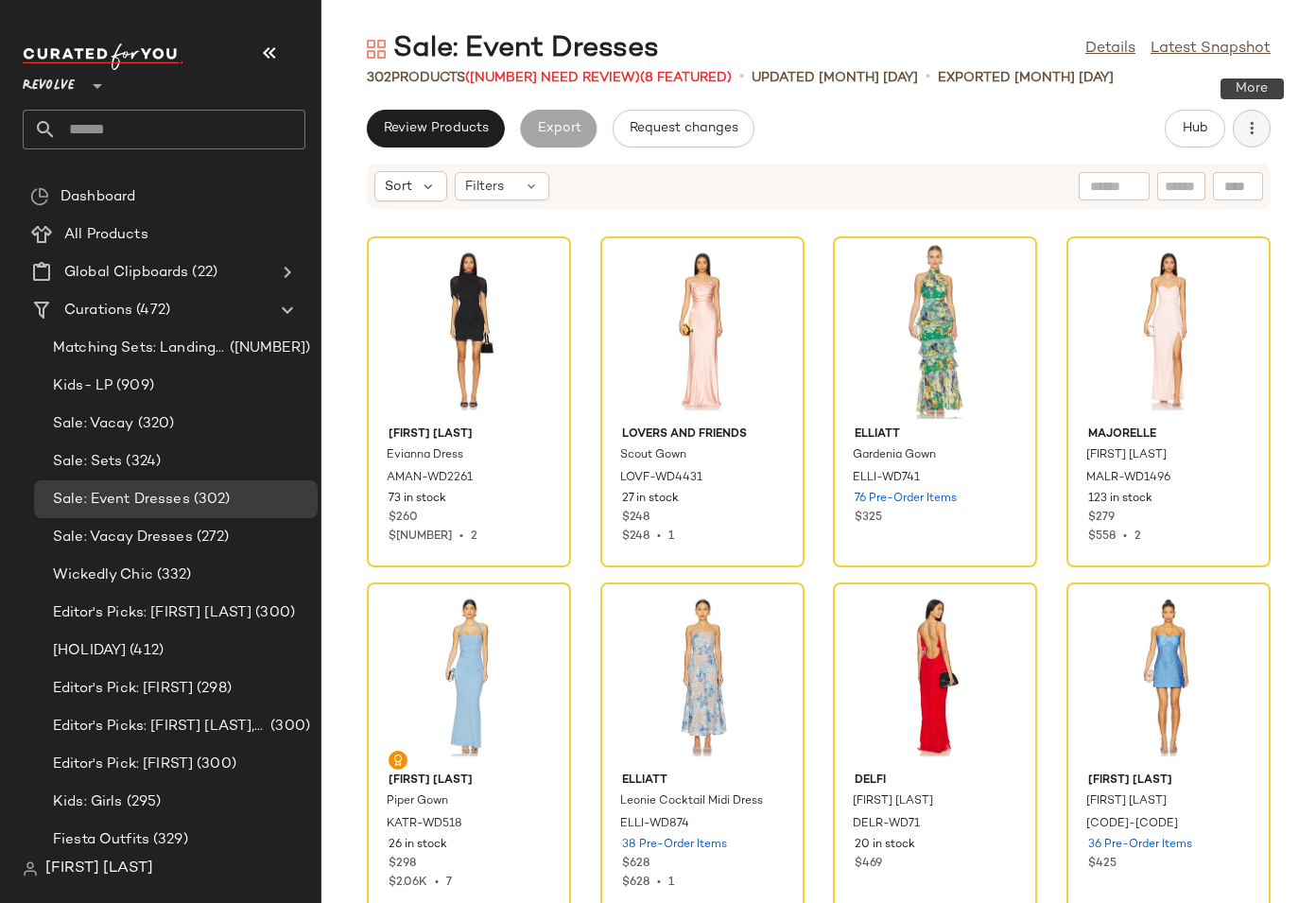 click 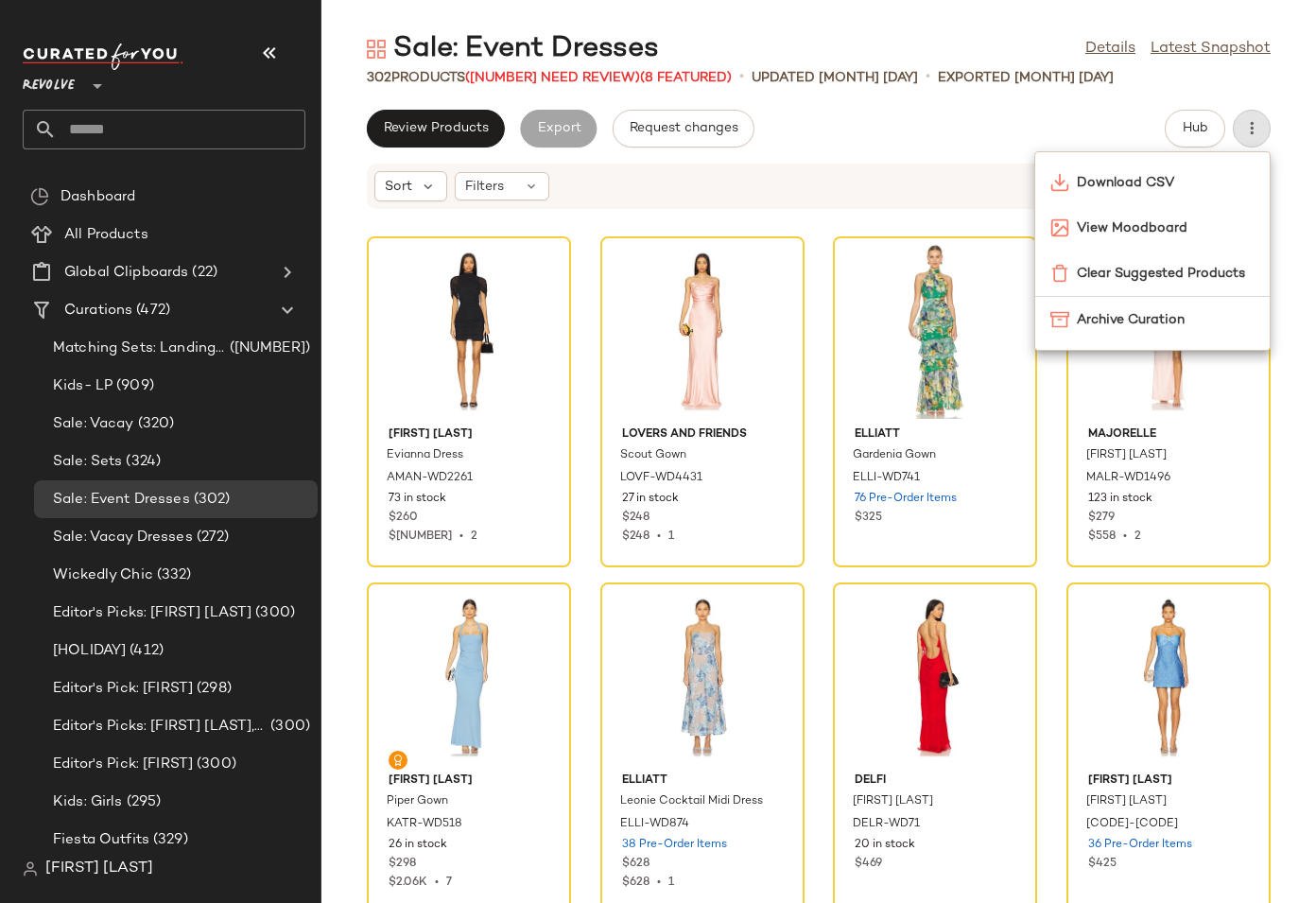 click on "Review Products   Export   Request changes   Hub  Sort  Filters [FIRST] [LAST] [FIRST] [LAST] [CODE]-[CODE] [NUMBER] in stock $[NUMBER] $[NUMBER]  •  [NUMBER] [FIRST] [LAST] [CODE]-[CODE] [NUMBER] in stock $[NUMBER] $[NUMBER]  •  [NUMBER] [FIRST] [LAST] [CODE]-[CODE] [NUMBER] Pre-Order Items $[NUMBER] $[NUMBER] [FIRST] [LAST] [CODE]-[CODE] [NUMBER] in stock $[NUMBER] $[NUMBER]  •  [NUMBER] [FIRST] [LAST] [CODE]-[CODE] [NUMBER] Pre-Order Items $[NUMBER] [FIRST] [LAST] [CODE]-[CODE] [NUMBER] in stock $[NUMBER] [FIRST] [LAST] [CODE]-[CODE] [NUMBER] Pre-Order Items $[NUMBER] [FIRST] [LAST] [CODE]-[CODE] [NUMBER] in stock $[NUMBER] $[NUMBER]  •  [NUMBER] [FIRST] [LAST] [CODE]-[CODE] [NUMBER] in stock $[NUMBER] [FIRST] [LAST] [CODE]-[CODE] [NUMBER] in stock $[NUMBER] [FIRST] [LAST] [CODE]-[CODE] [NUMBER] in stock $[NUMBER] [FIRST] [LAST] [CODE]-[CODE] [NUMBER] in stock $[NUMBER] $[NUMBER]  •  [NUMBER]" at bounding box center (819, 506) 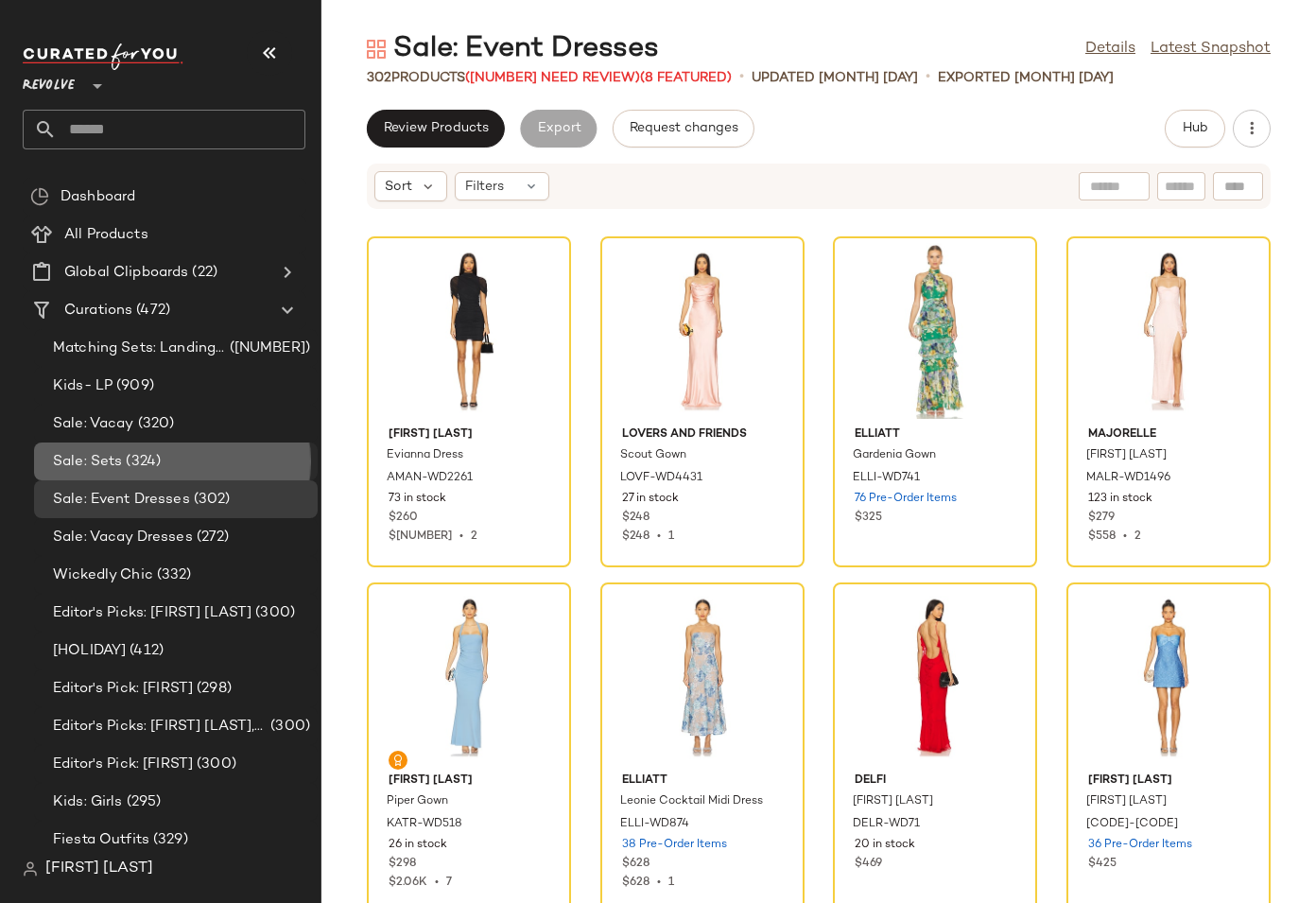 click on "Sale: Sets (324)" 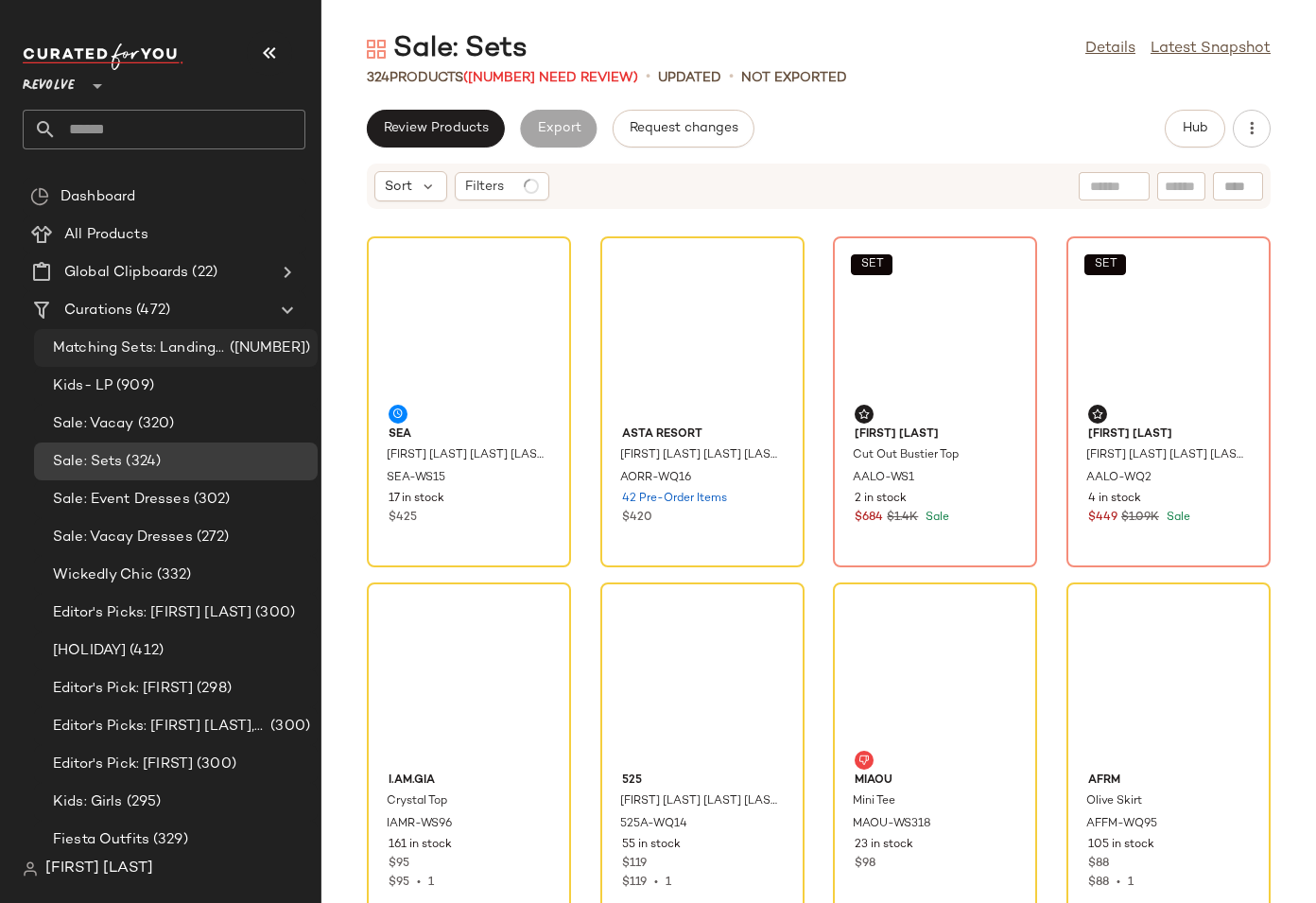 click on "Matching Sets: Landing Page (5226)" 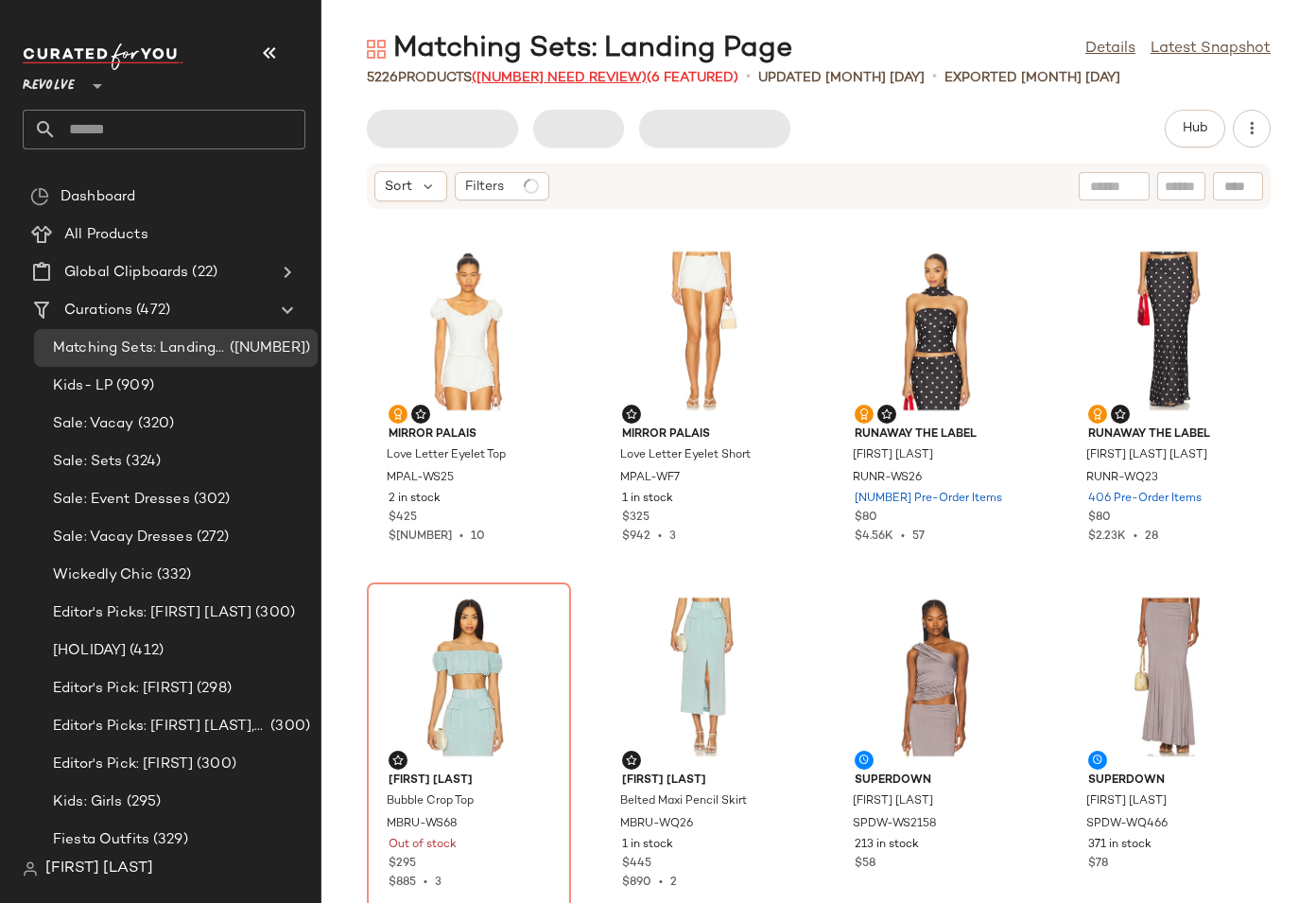 click on "(1629 Need Review)" at bounding box center [559, 78] 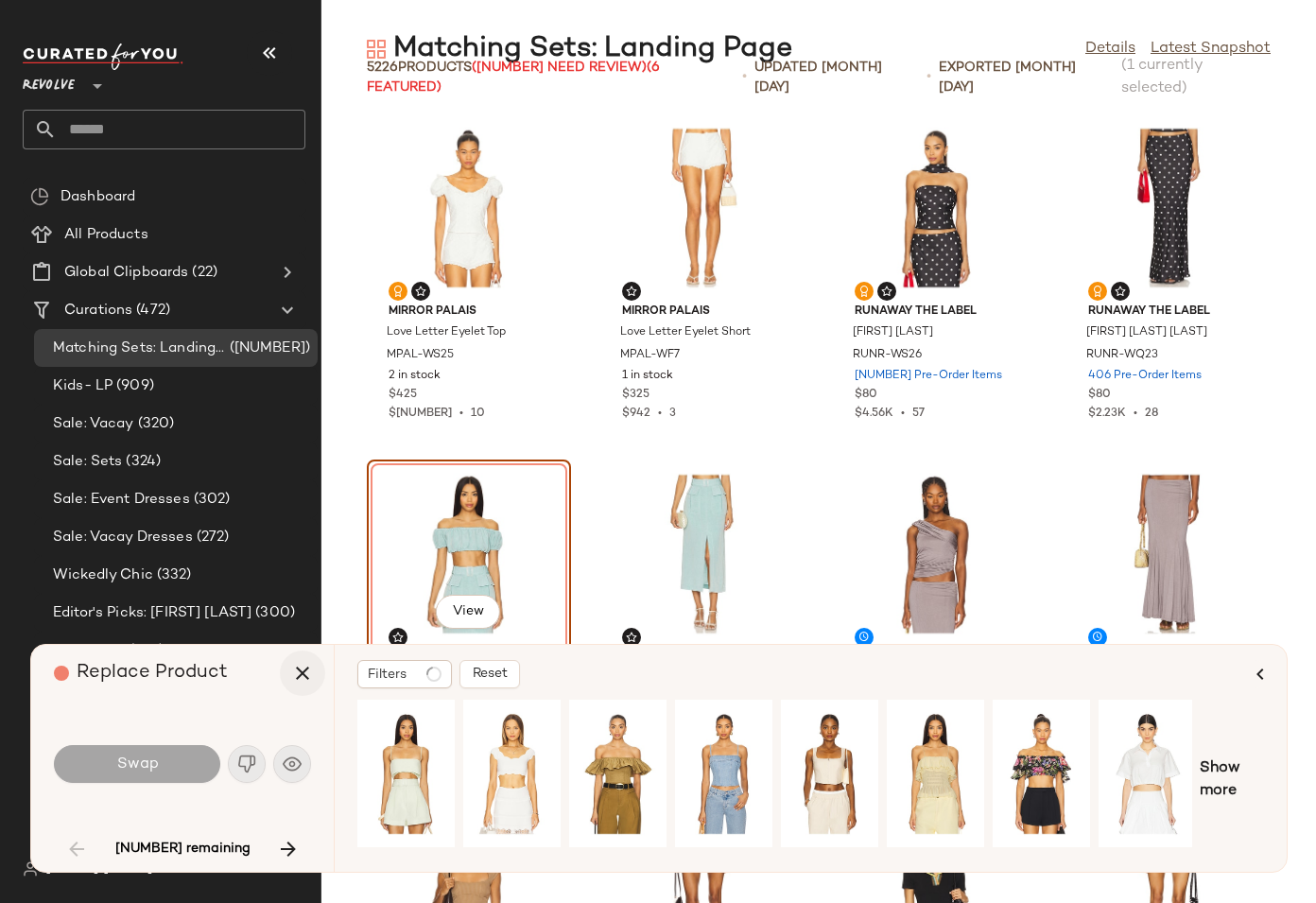 click at bounding box center (303, 673) 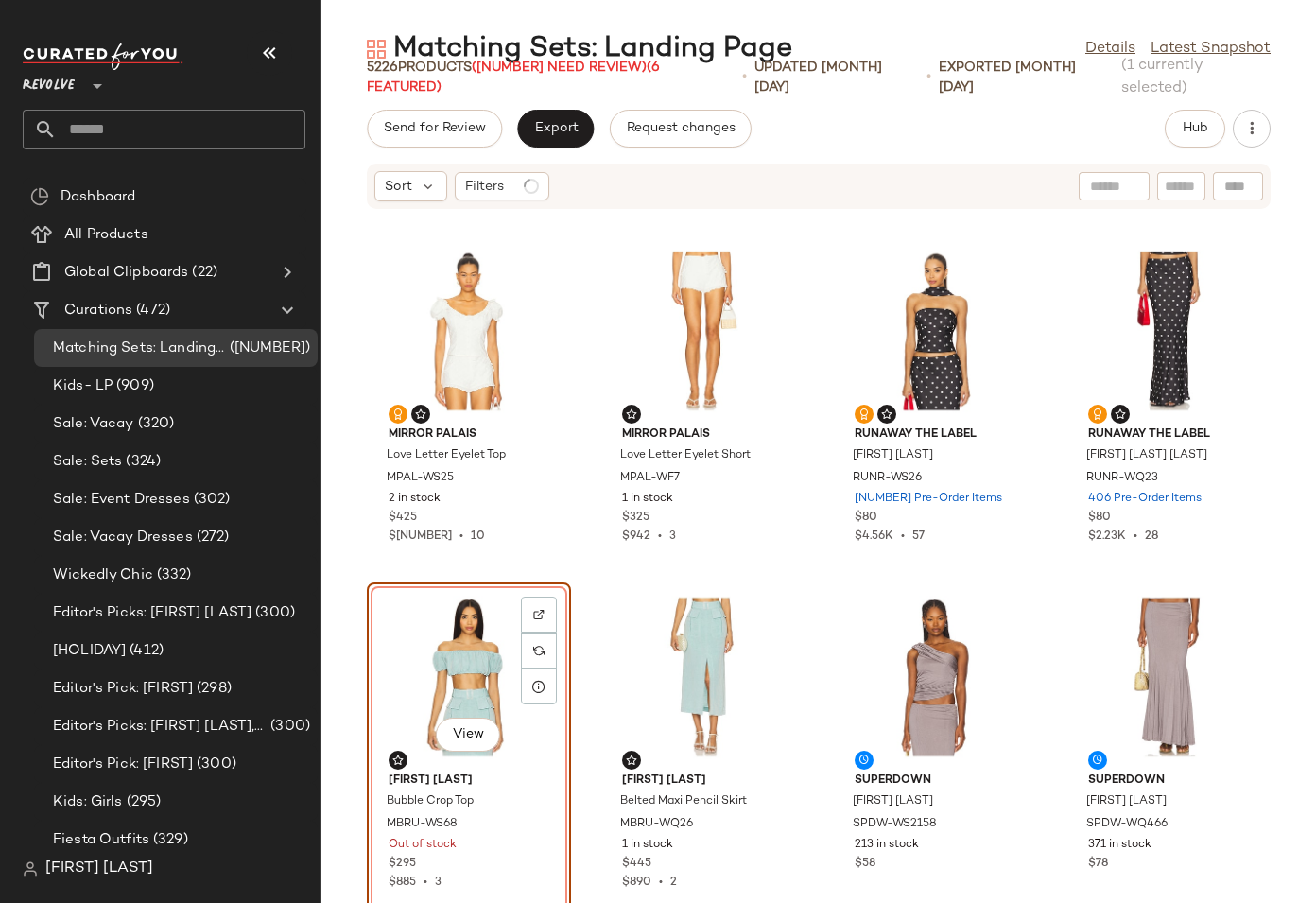 click on "Revolve **" 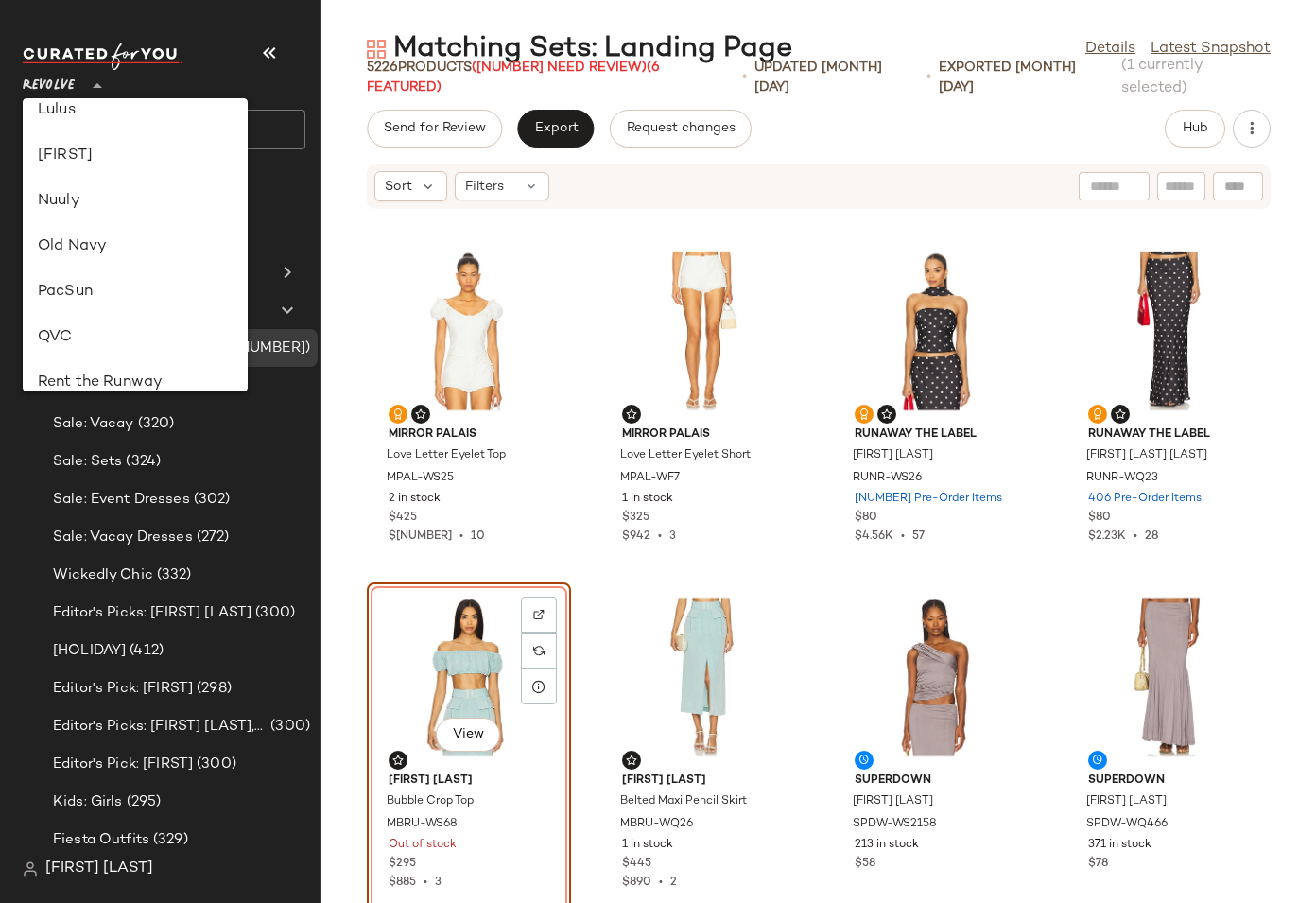 scroll, scrollTop: 640, scrollLeft: 0, axis: vertical 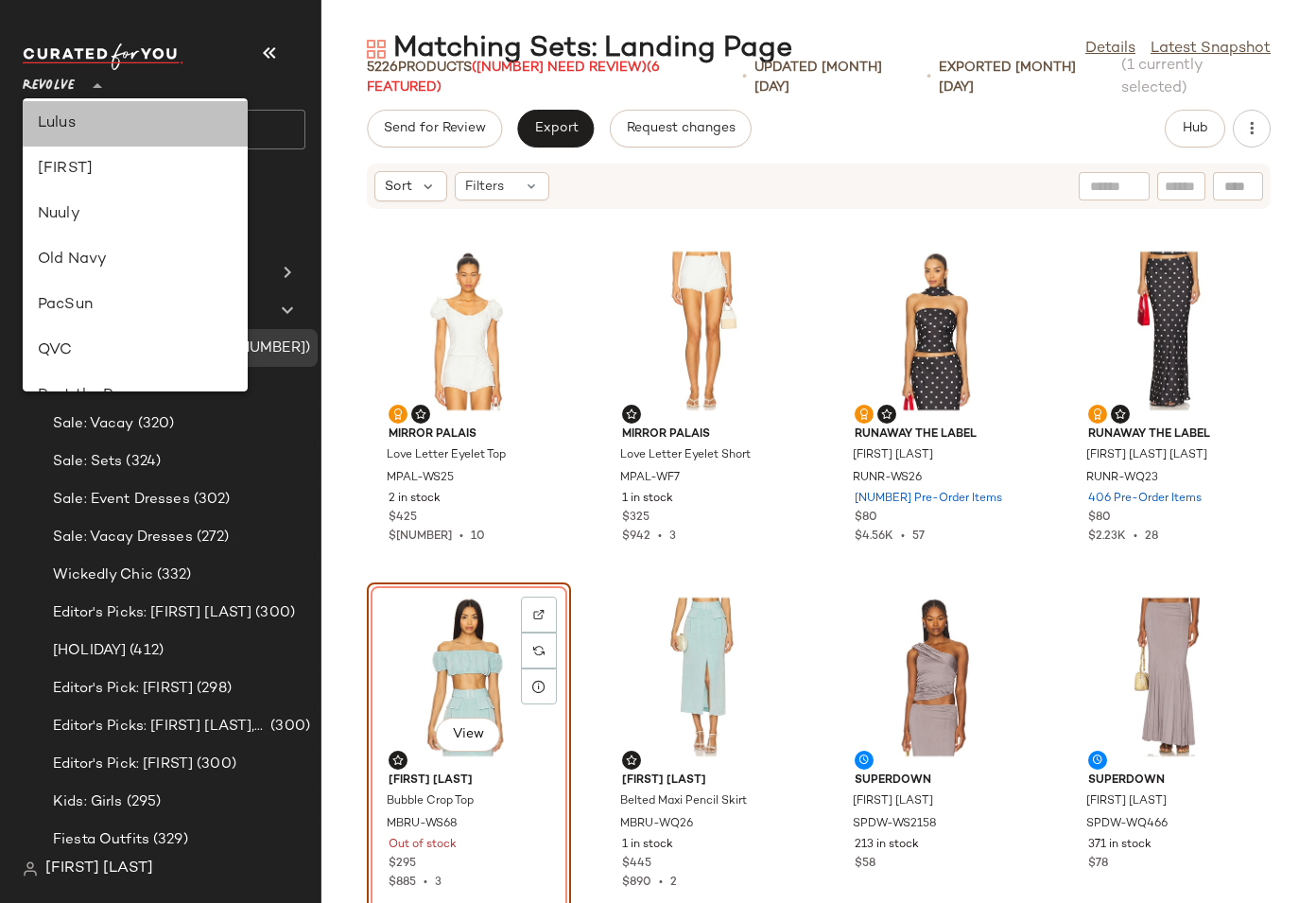 click on "Lulus" 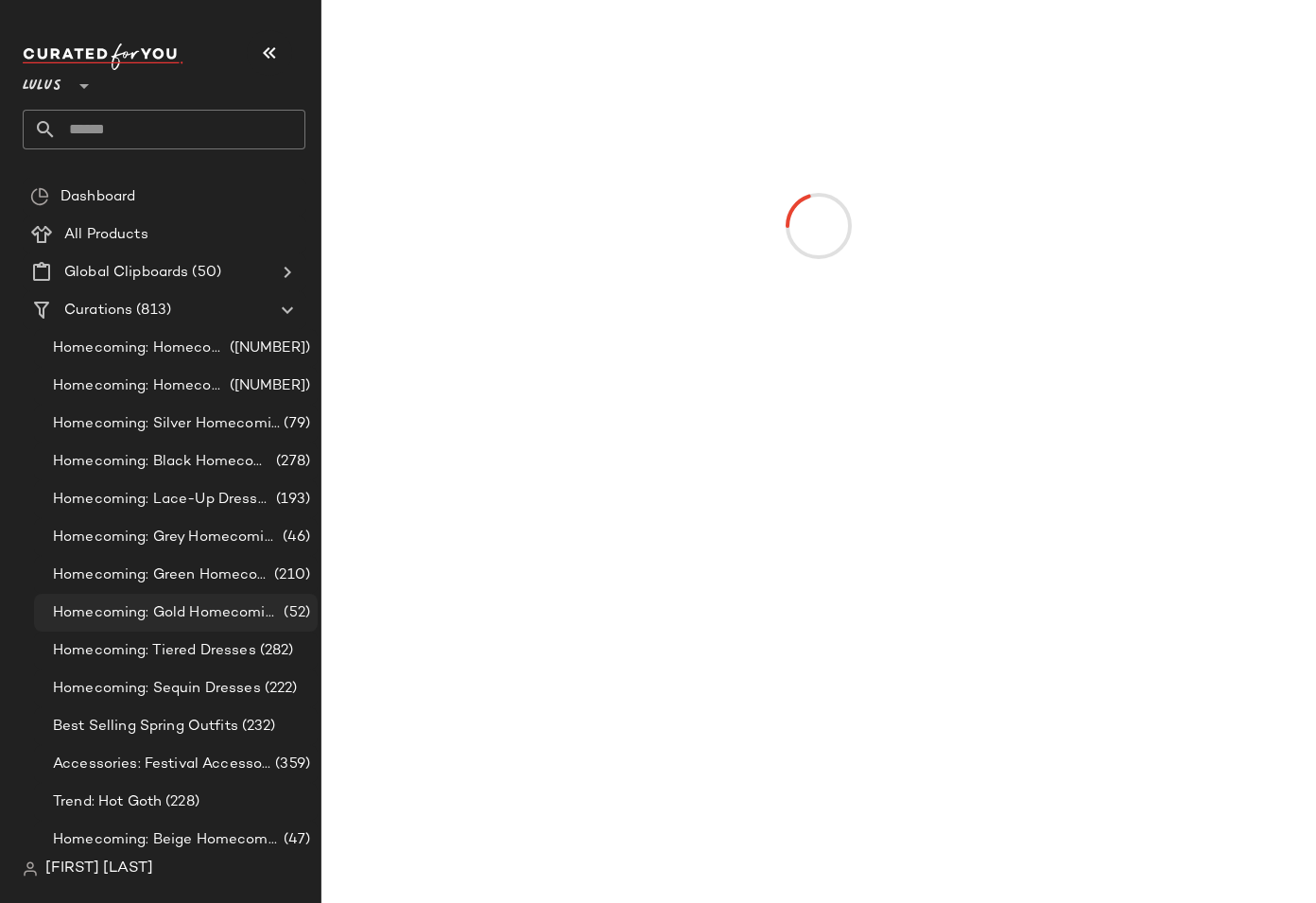 click on "Homecoming: Gold Homecoming Dresses" at bounding box center (166, 613) 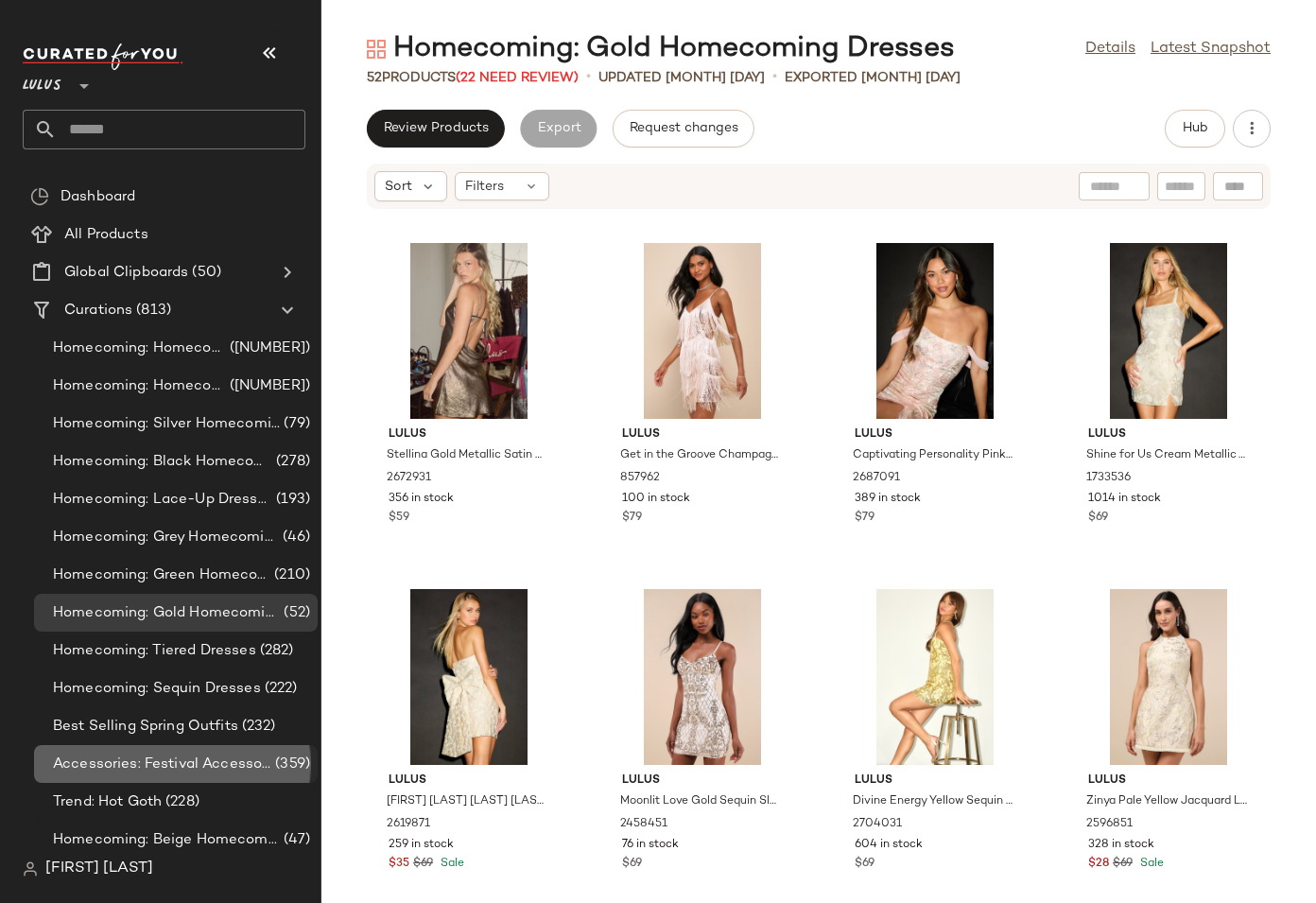 click on "Accessories: Festival Accessories" at bounding box center [162, 764] 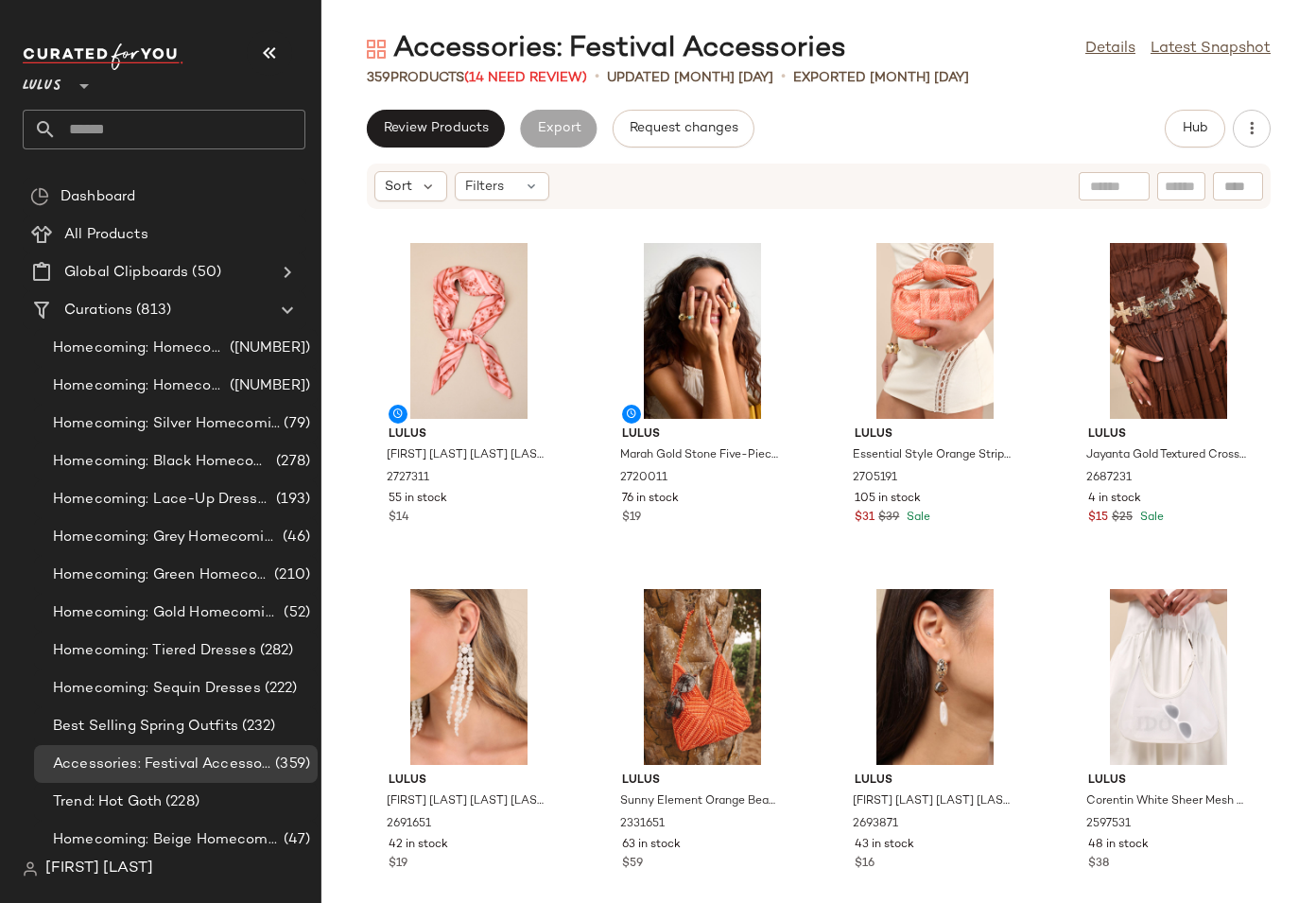 click on "Accessories: Festival Accessories" at bounding box center [606, 49] 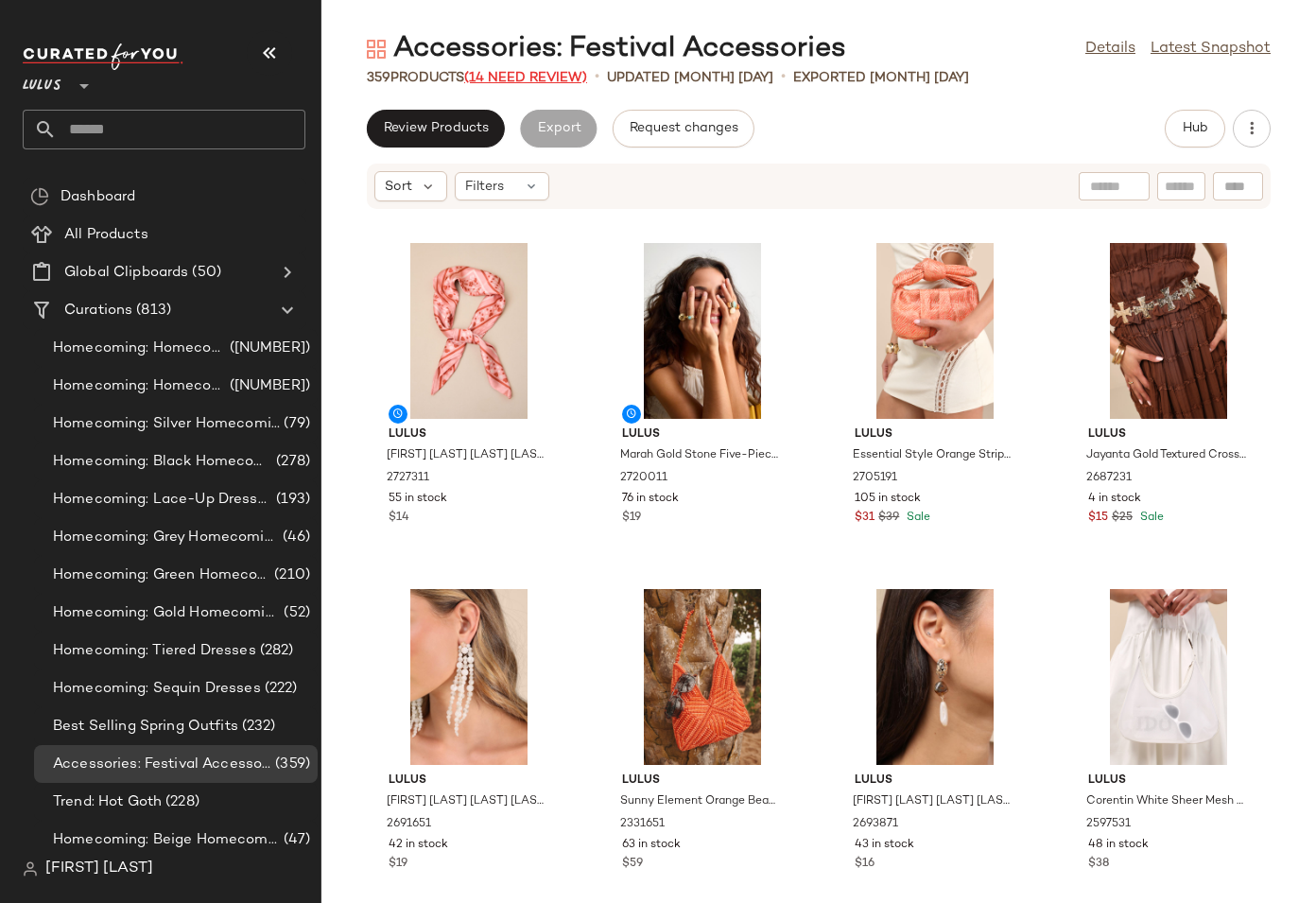 click on "(14 Need Review)" at bounding box center [526, 78] 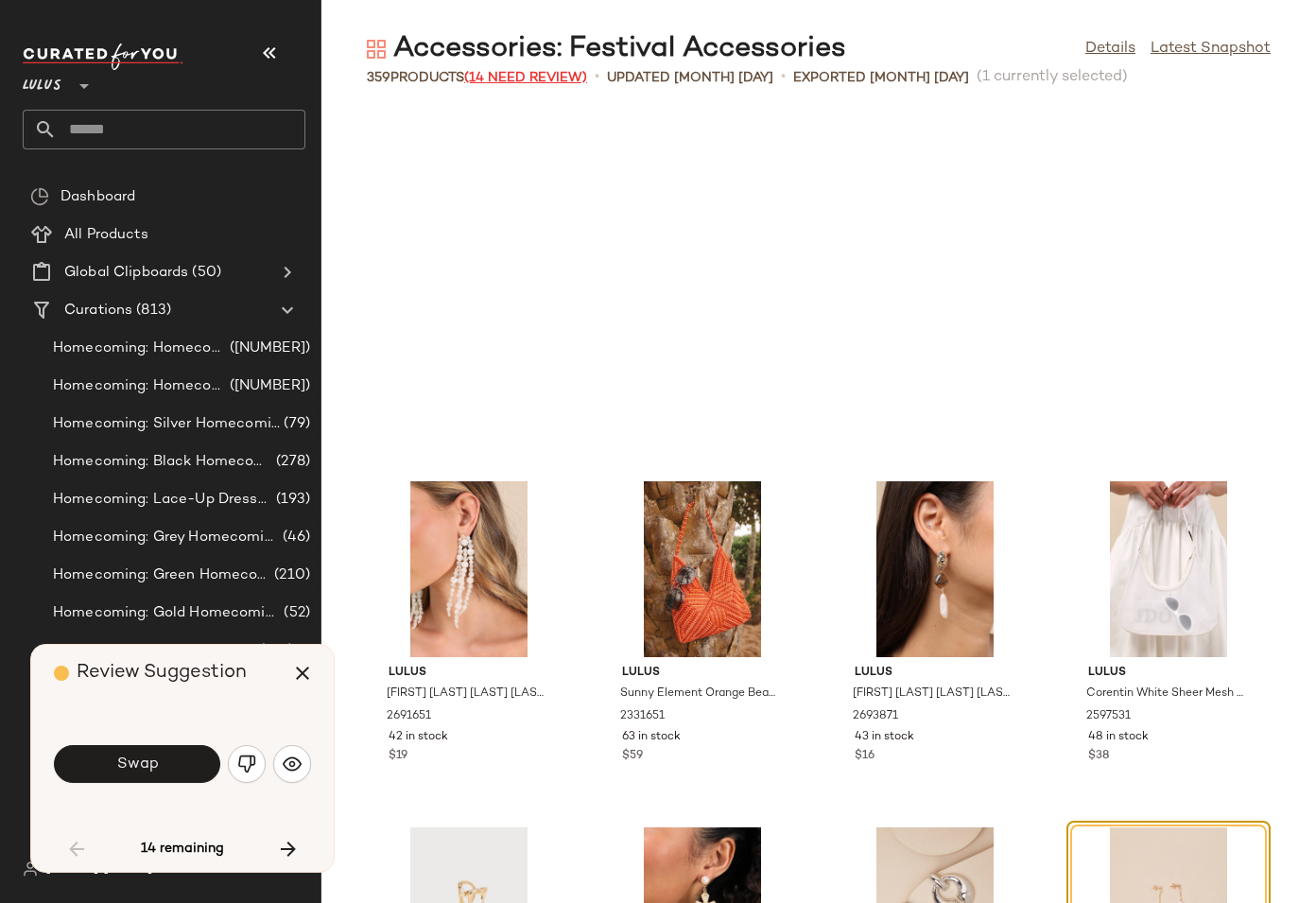 scroll, scrollTop: 361, scrollLeft: 0, axis: vertical 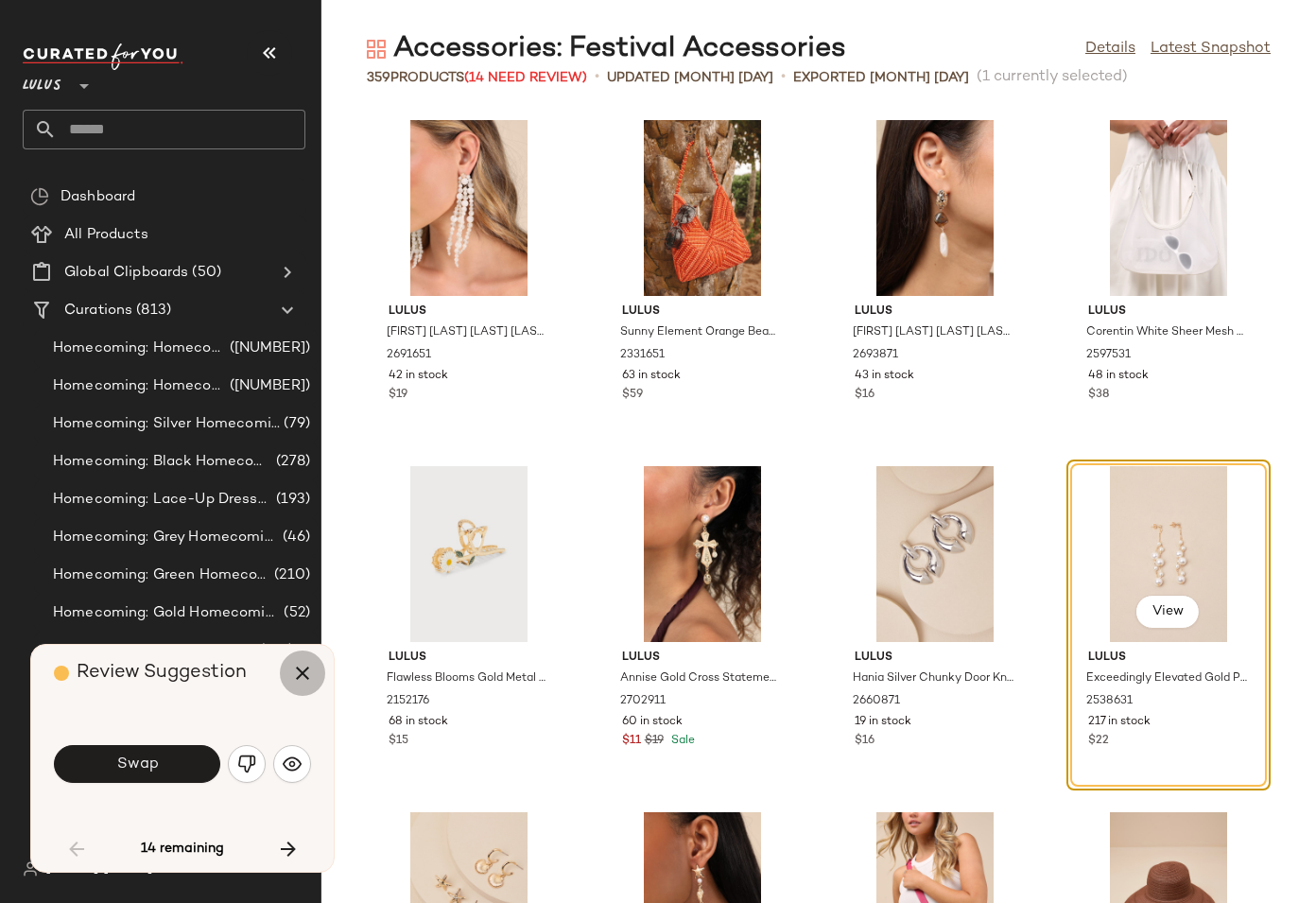 click at bounding box center (303, 673) 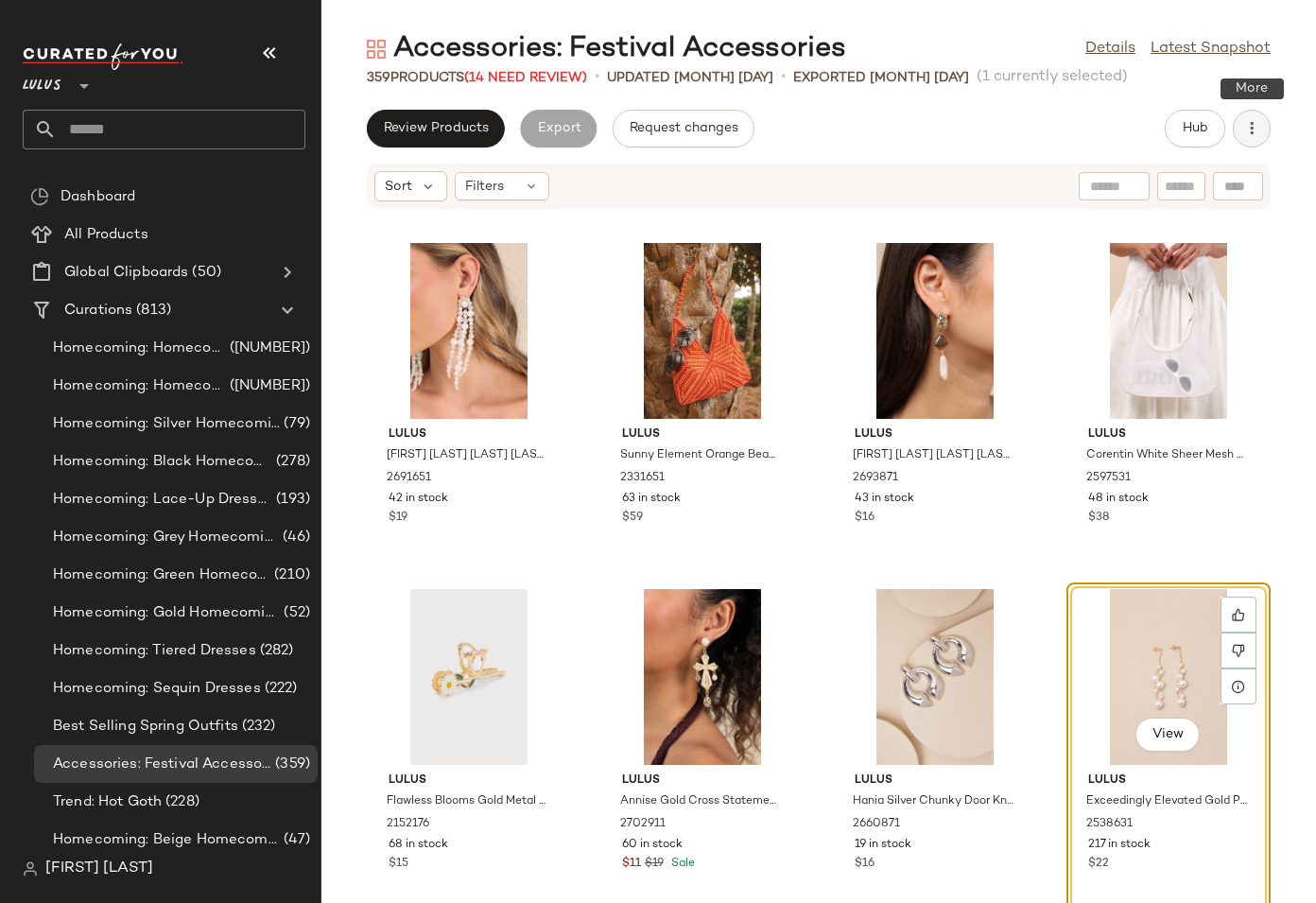 click 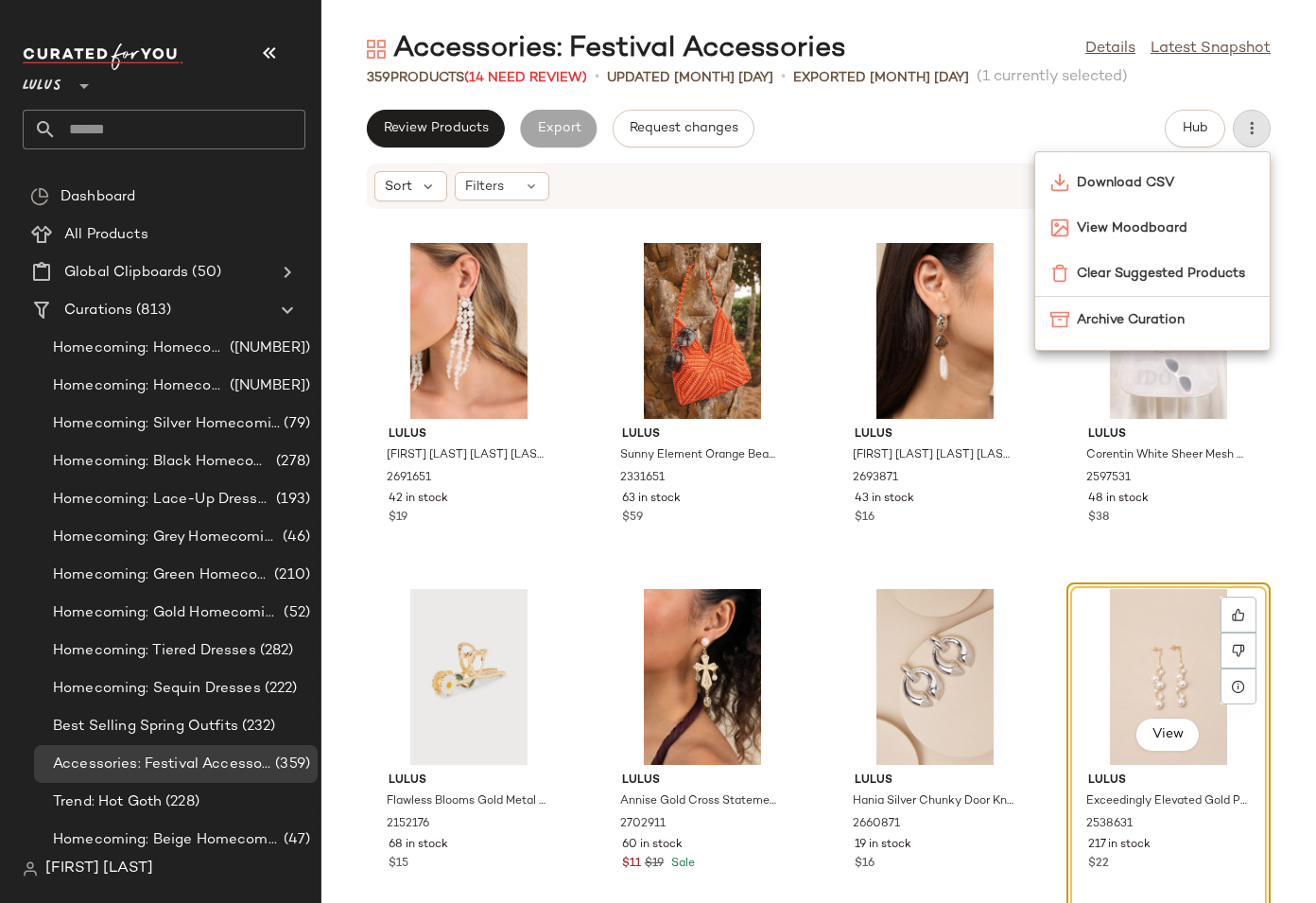 click on "Review Products   Export   Request changes   Hub" 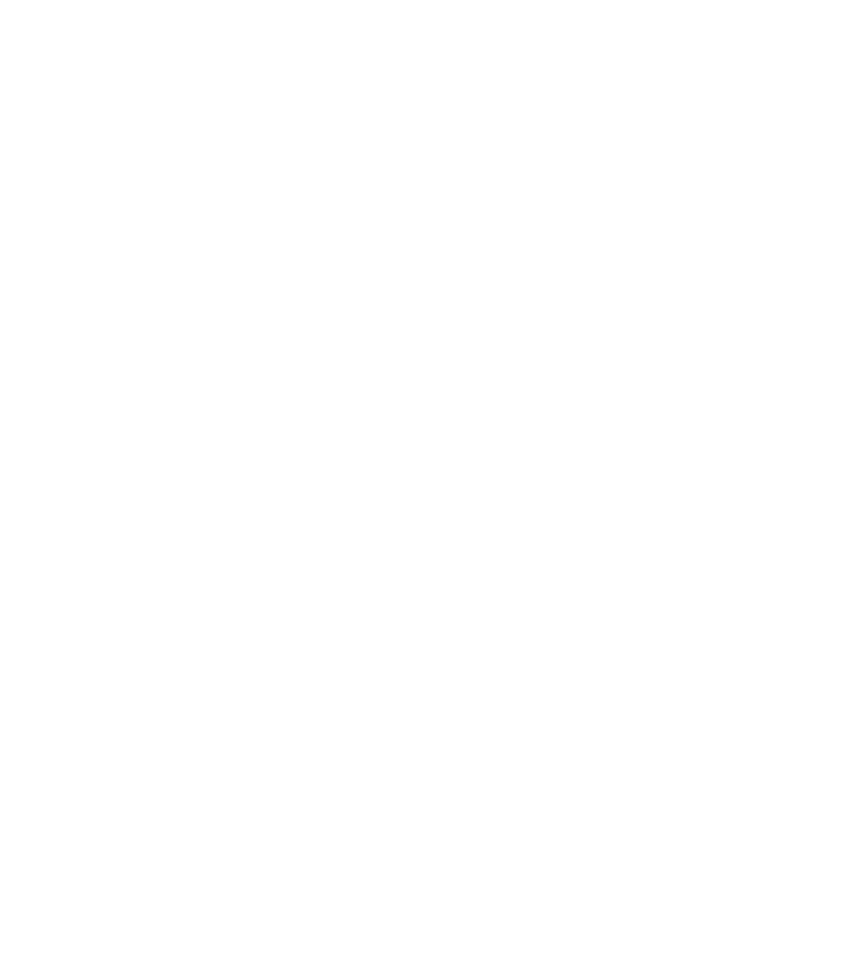 scroll, scrollTop: 0, scrollLeft: 0, axis: both 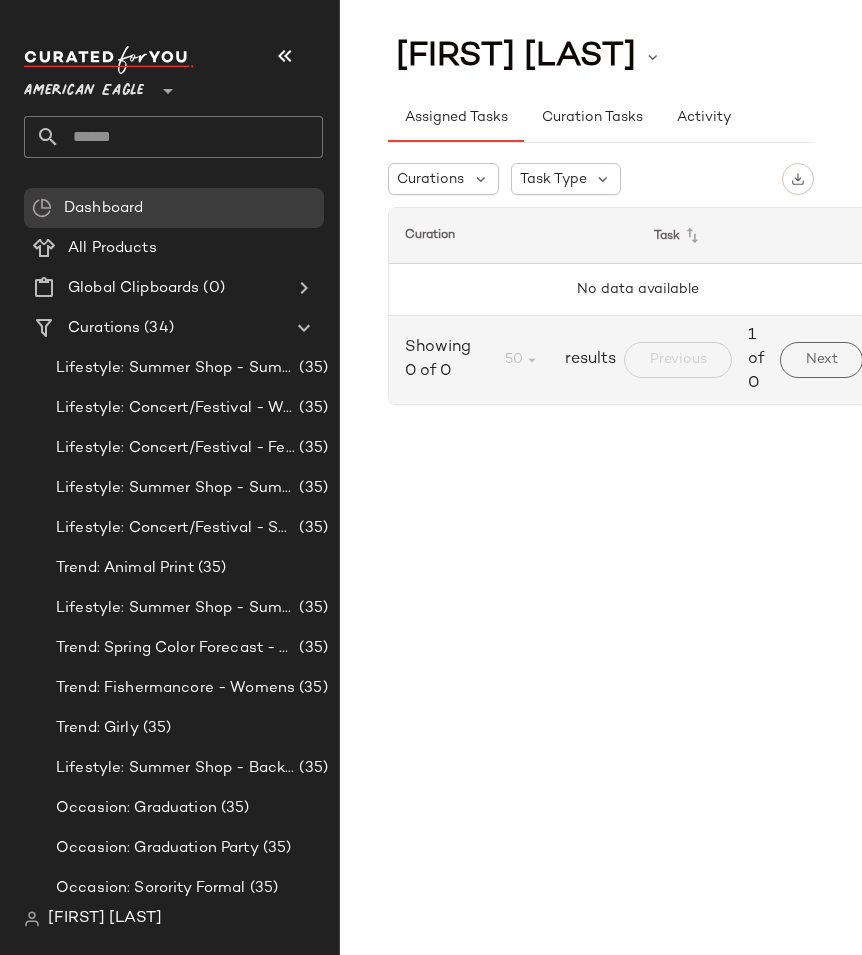 click on "American Eagle" at bounding box center [84, 86] 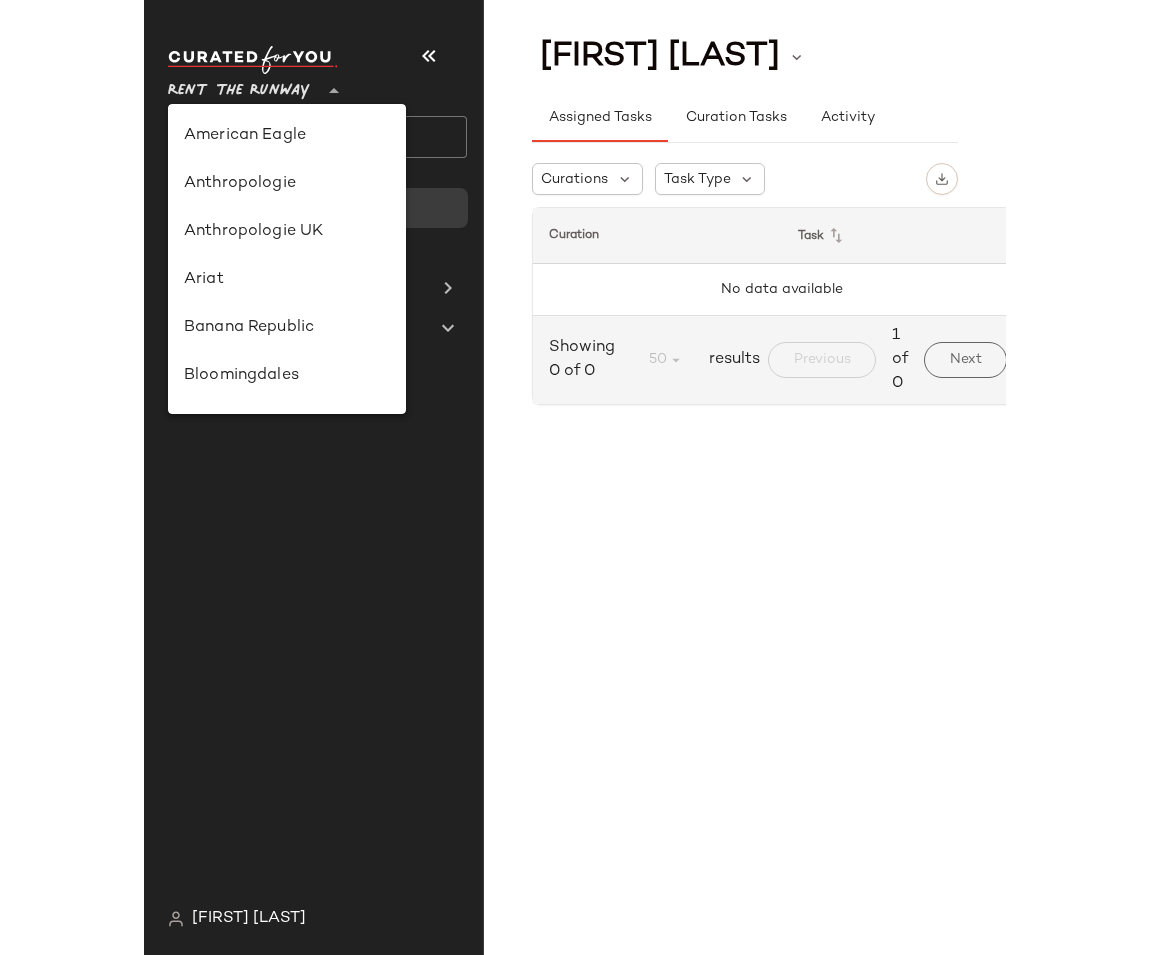 scroll, scrollTop: 837, scrollLeft: 0, axis: vertical 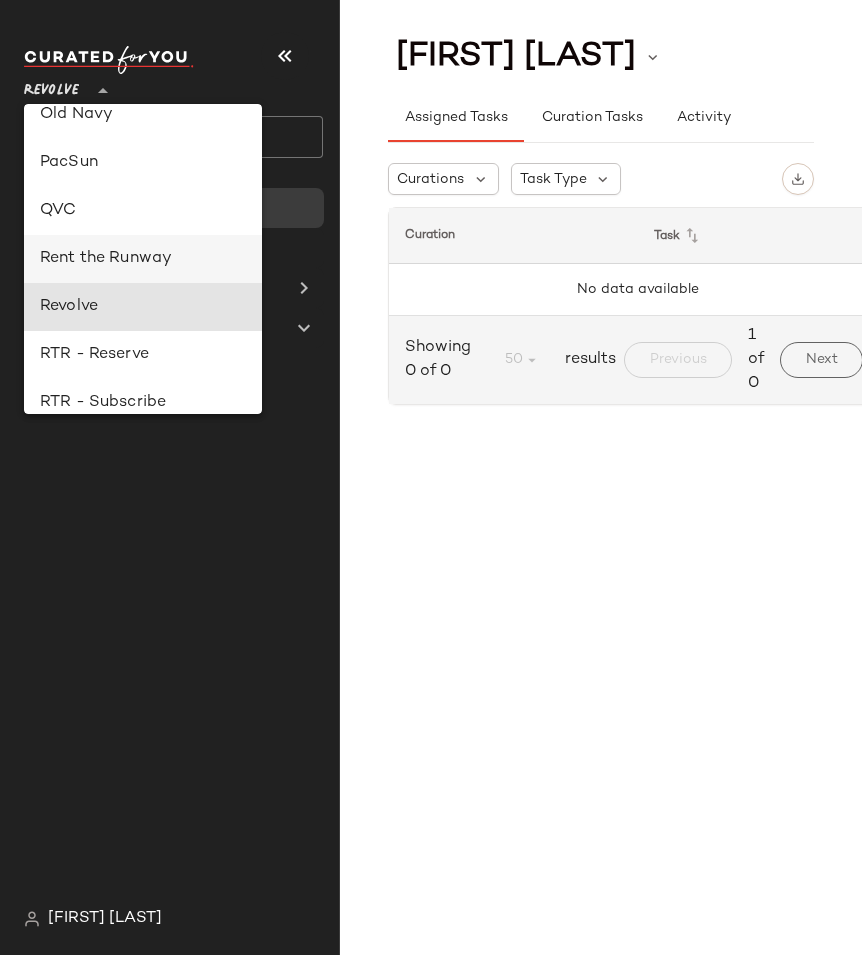 type on "**" 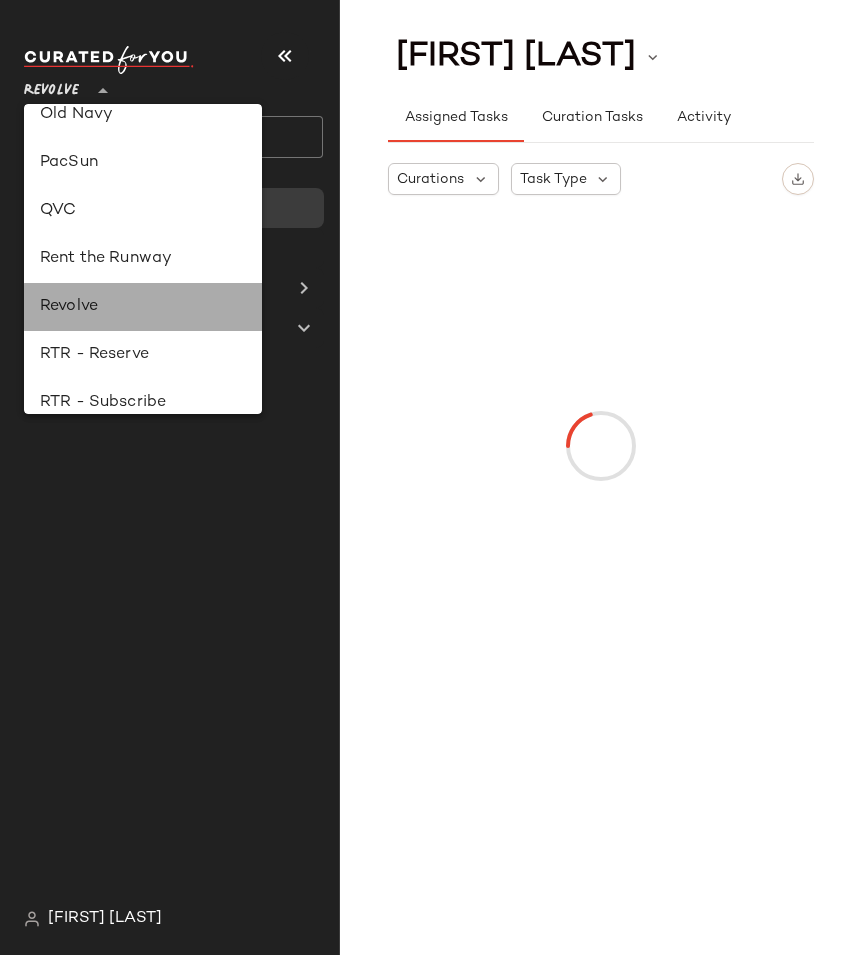 click on "Revolve" 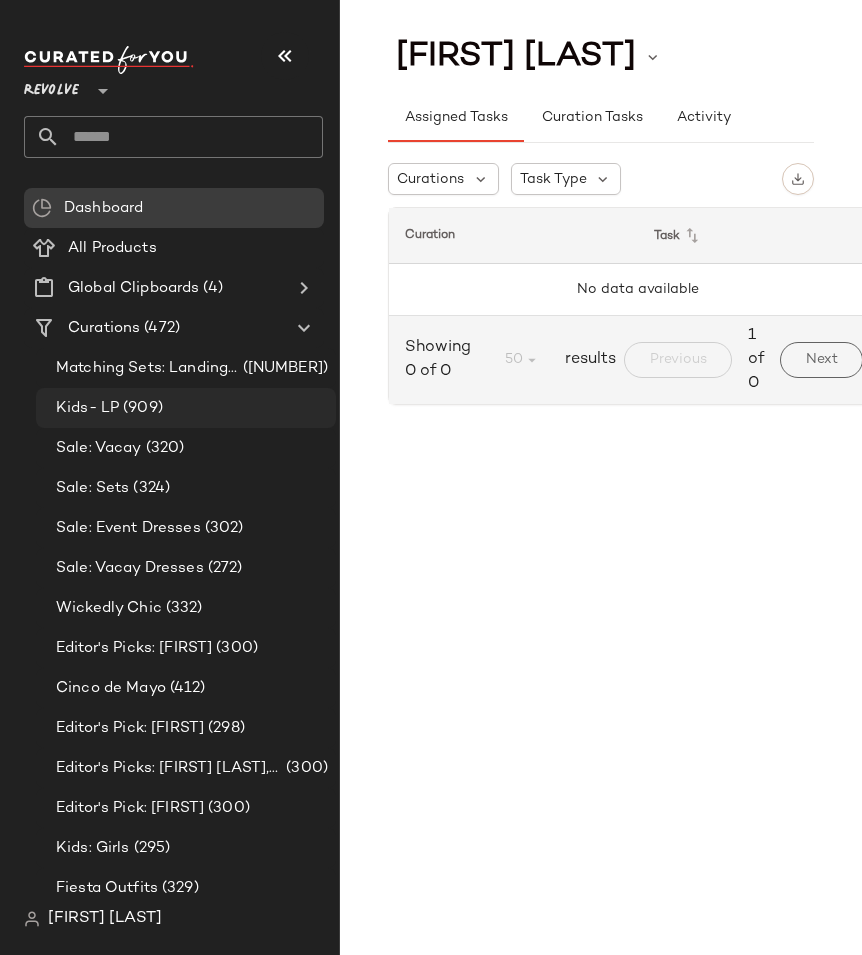 click on "Kids- LP" at bounding box center (87, 408) 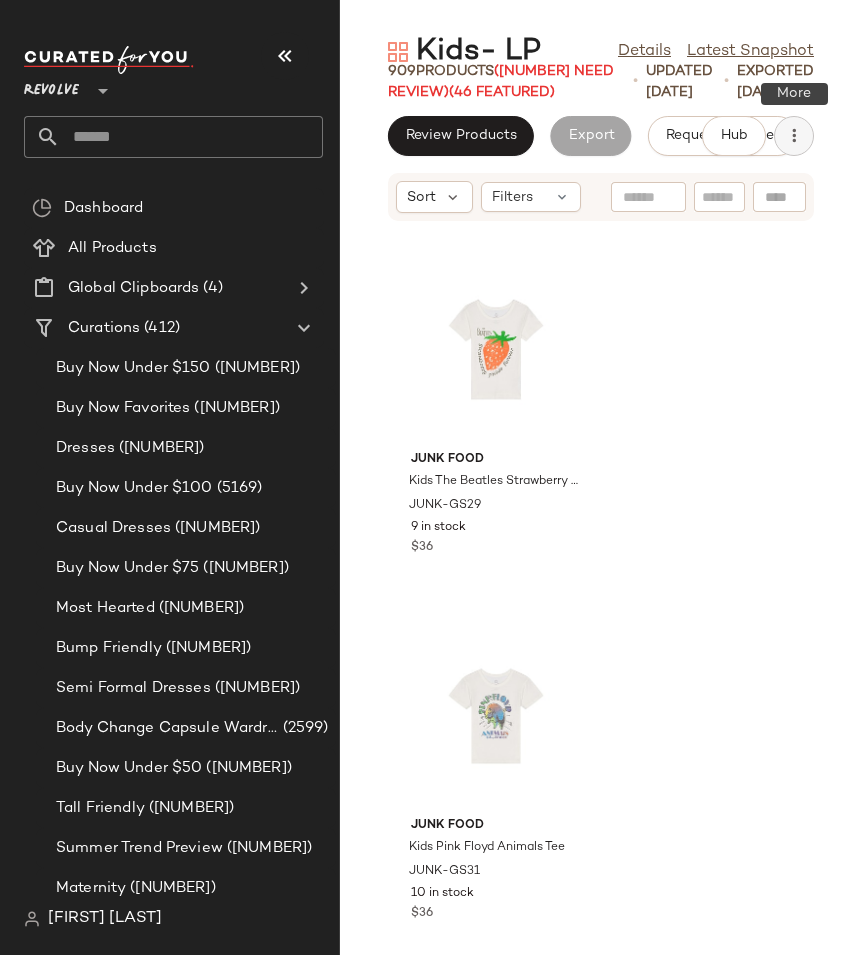 click 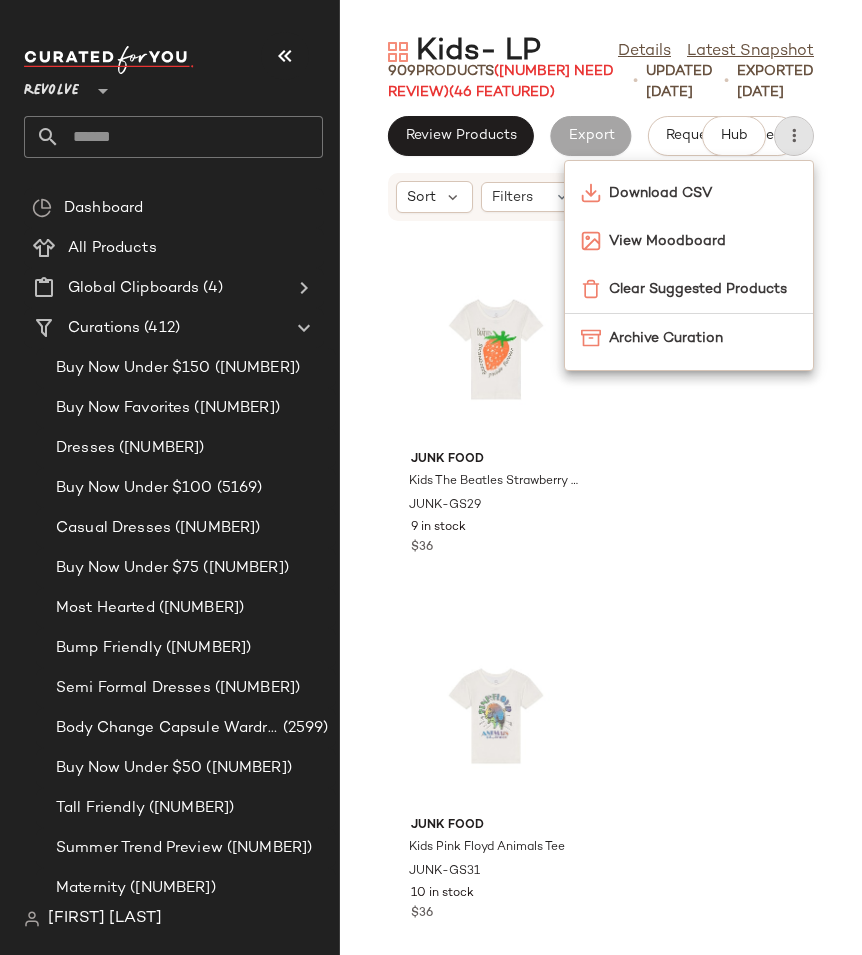 click on "Kids- LP  Details   Latest Snapshot" 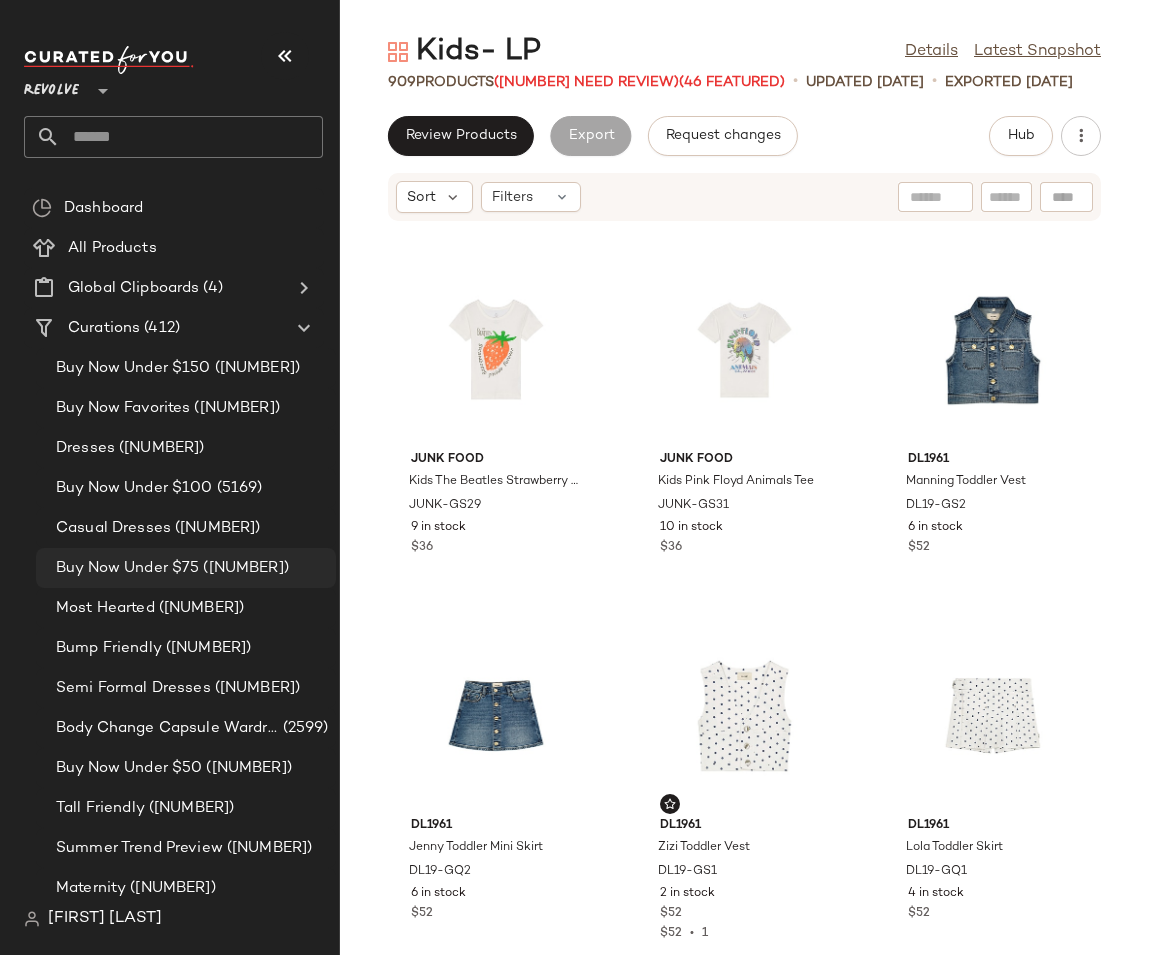 click on "Buy Now Under $75" at bounding box center [127, 568] 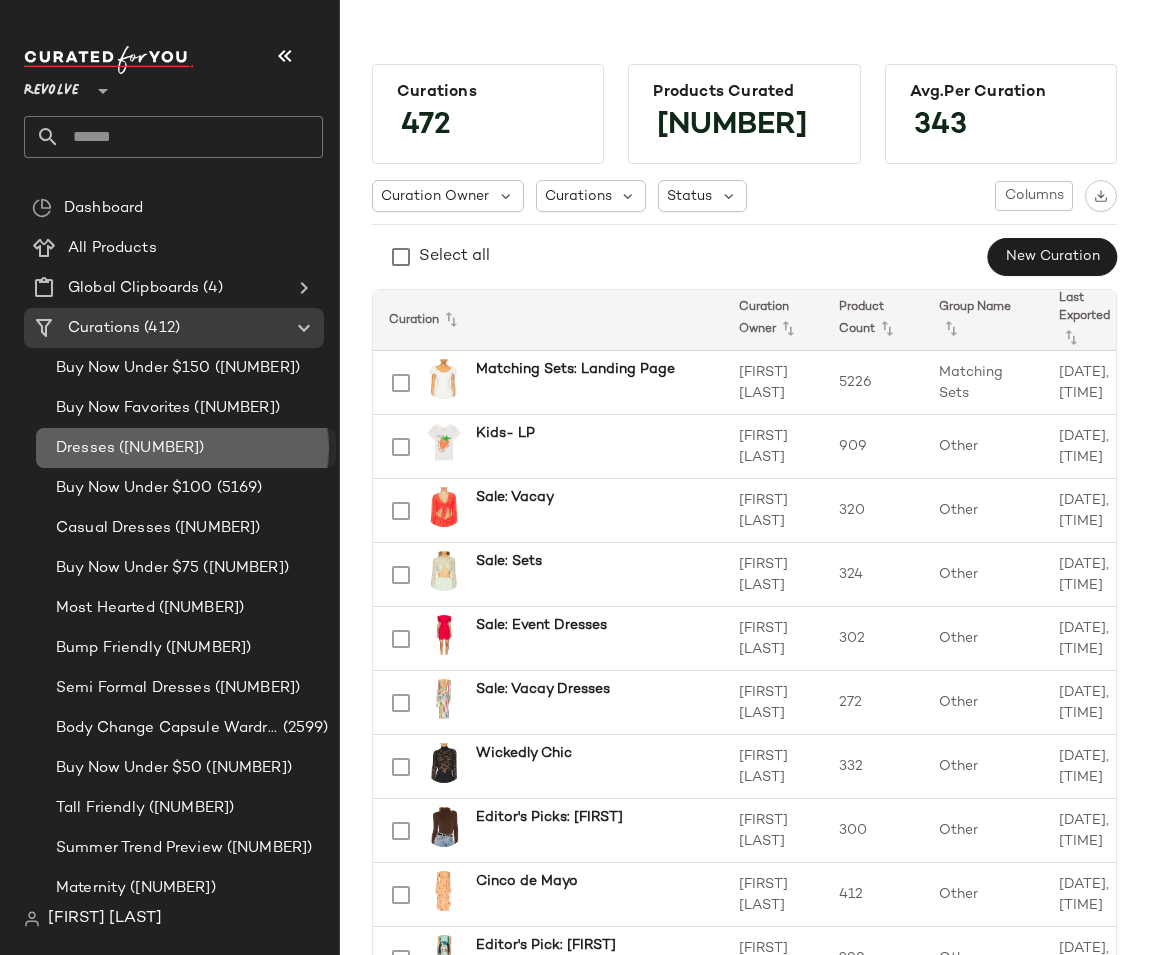 click on "Dresses (6448)" 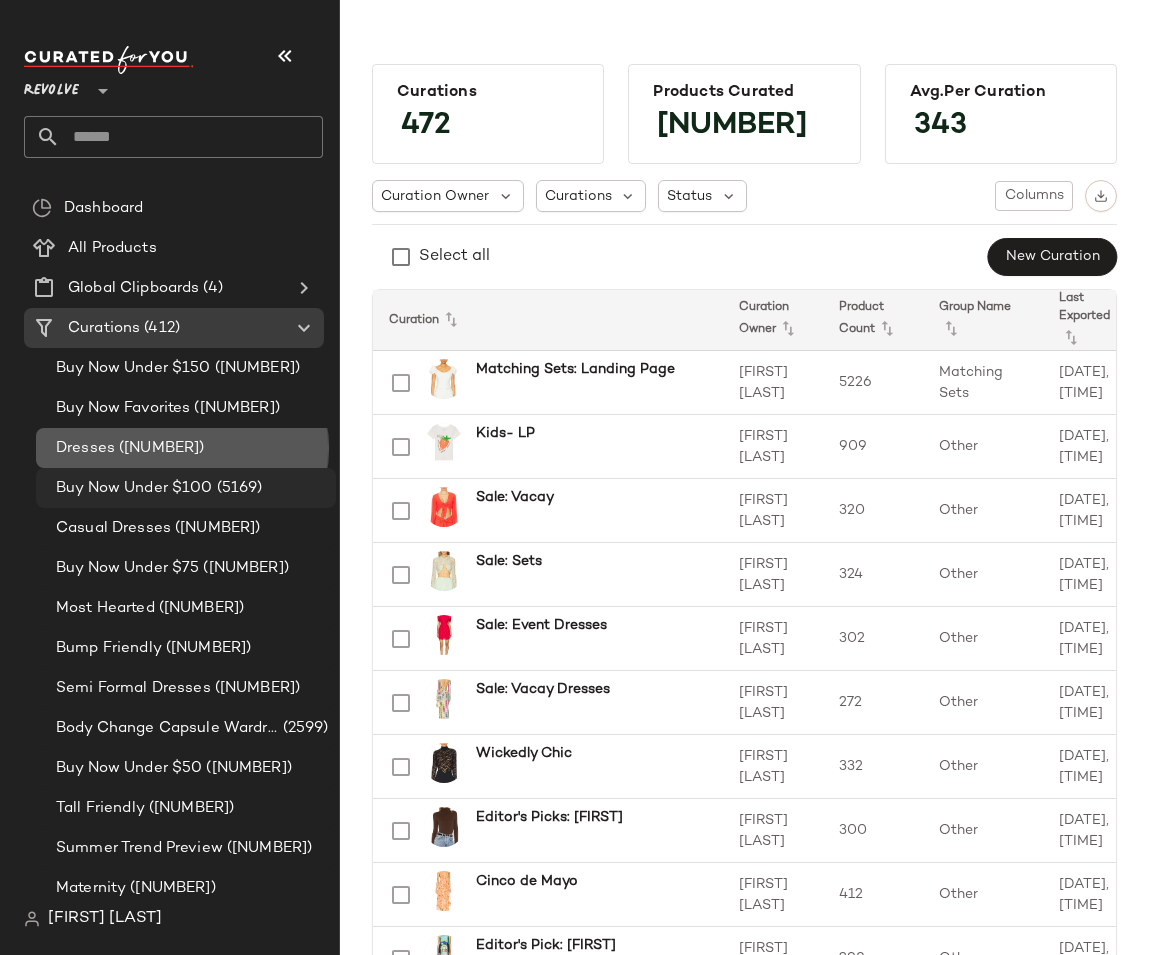 click on "Curations (412) Buy Now Under $150 (6910) Buy Now Favorites (6479) Dresses (6448) Buy Now Under $100 (5169) Casual Dresses (4136) Buy Now Under $75 (3612) Most Hearted (3086) Bump Friendly (2798) Semi Formal Dresses (2727) Body Change Capsule Wardrobe (2599) Buy Now Under $50 (2544) Tall Friendly (2274) Summer Trend Preview (2150) Maternity (2061) Business Casual (2029) Everyday Clothing (2021) Tops (1955) Most Rented (1905) Most Hearted Tops (1900) Game Day (1886) Bottomless Brunch (1833) Host Outfits (1787) Mood Boosting Colors (1691) Casual Picks for You (1669) Wardrobe Staples (1634) Workwear (1617) Event Rentals (1617) Most Hearted Dresses (1600) Floral Dresses (1580) Multicolored Dresses (1546) Midi Dresses (1530) Vacation Edit (1516) Transitional Summer Layering (1498) European Getaway (1467) Tropical Vacation (1465) Cozy Layers (1462) Cocktail Parties (1423) Weekend at the Winery (1351) Weekend Tops (1342) Knits (1339) Layered Outfit Ideas (1323) Wedding Events (1310) Work Events (1293) Something Blue" 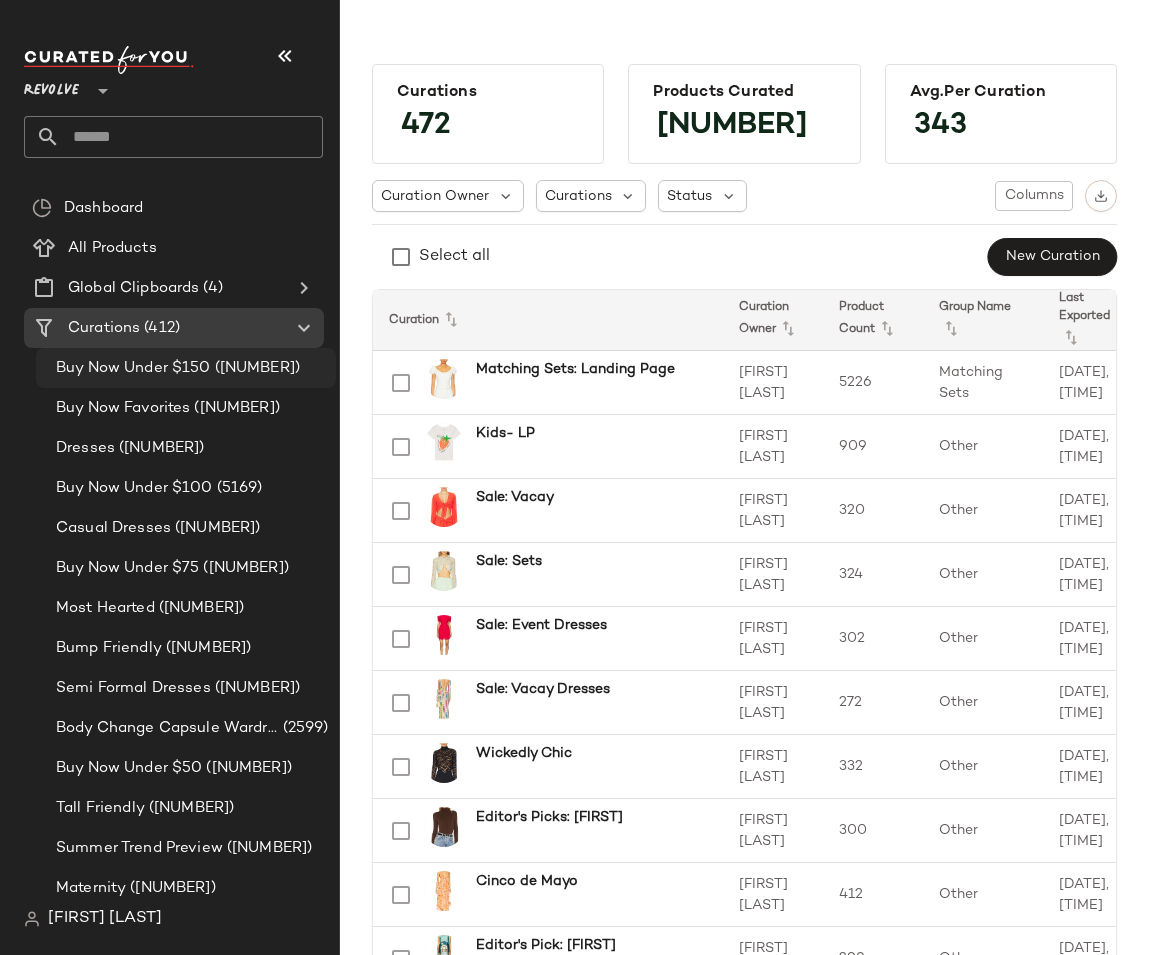 click on "Buy Now Under $150" at bounding box center (133, 368) 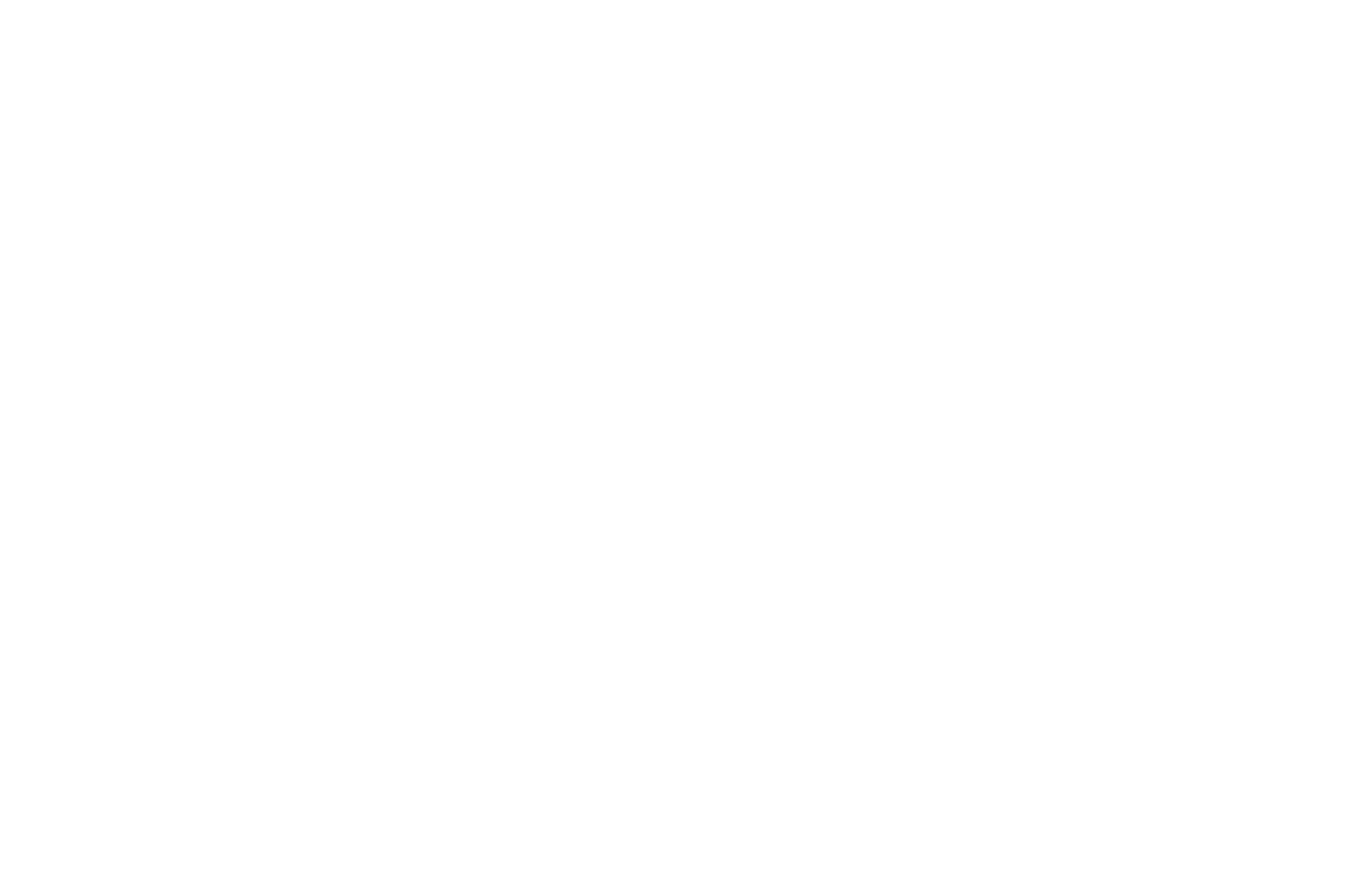 scroll, scrollTop: 0, scrollLeft: 0, axis: both 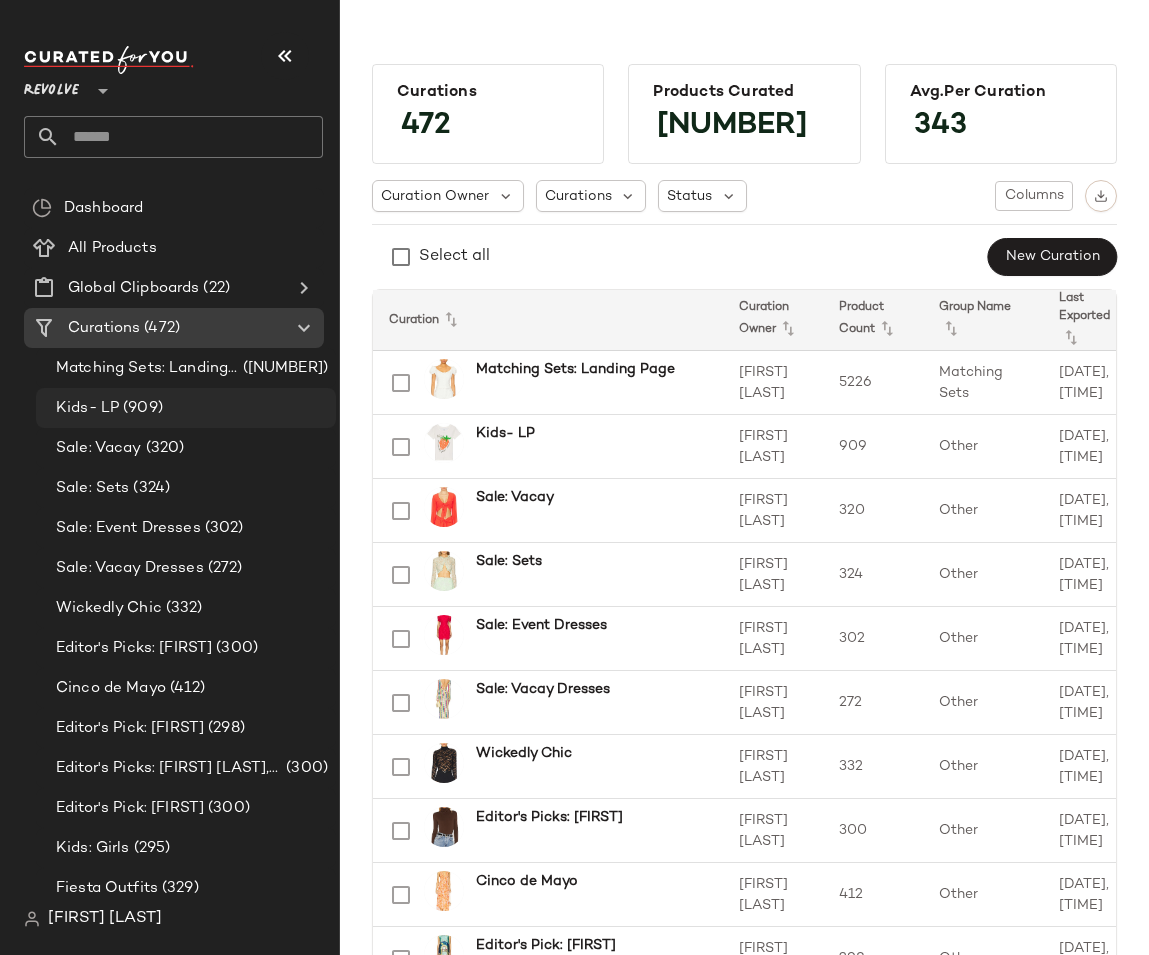 click on "(909)" at bounding box center [141, 408] 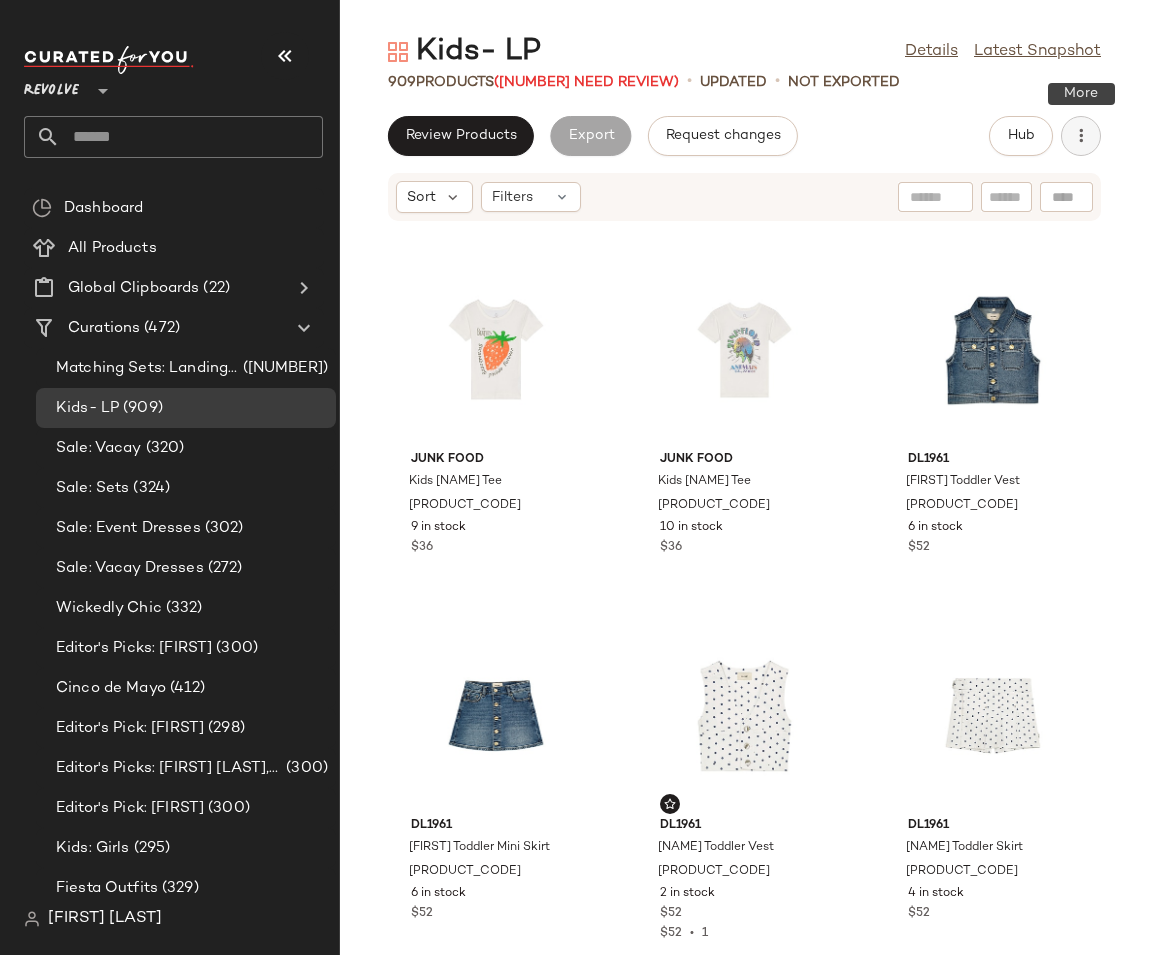click 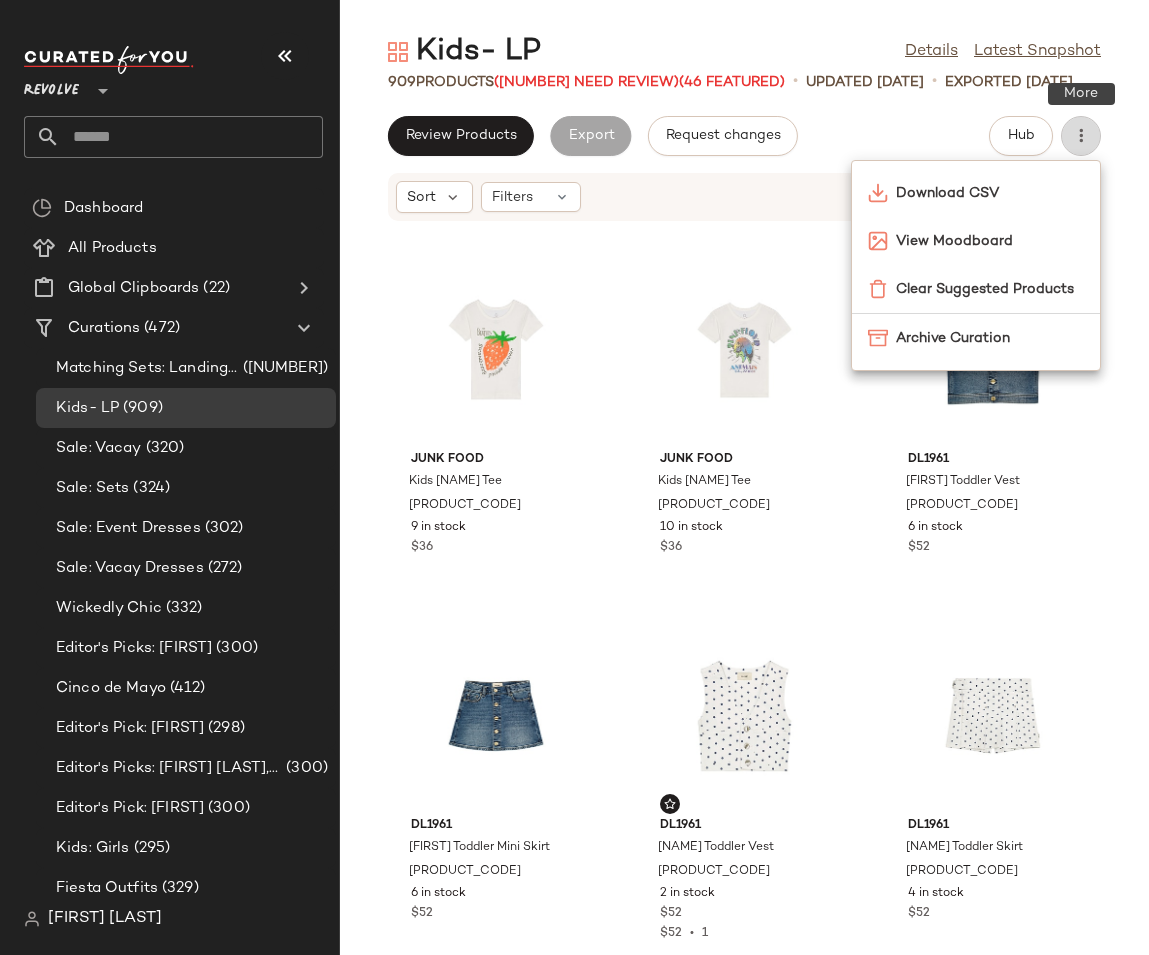 click 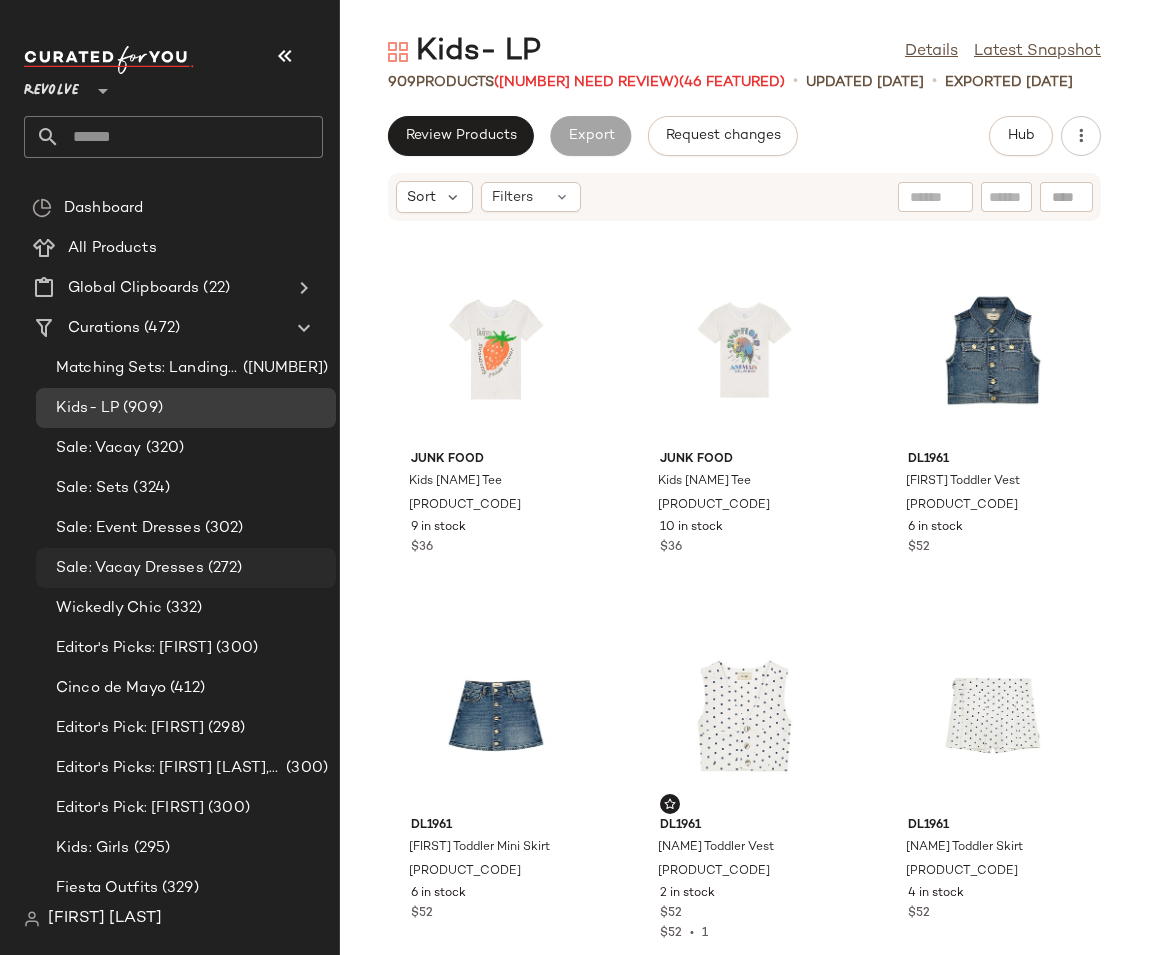 click on "Sale: Vacay Dresses (272)" 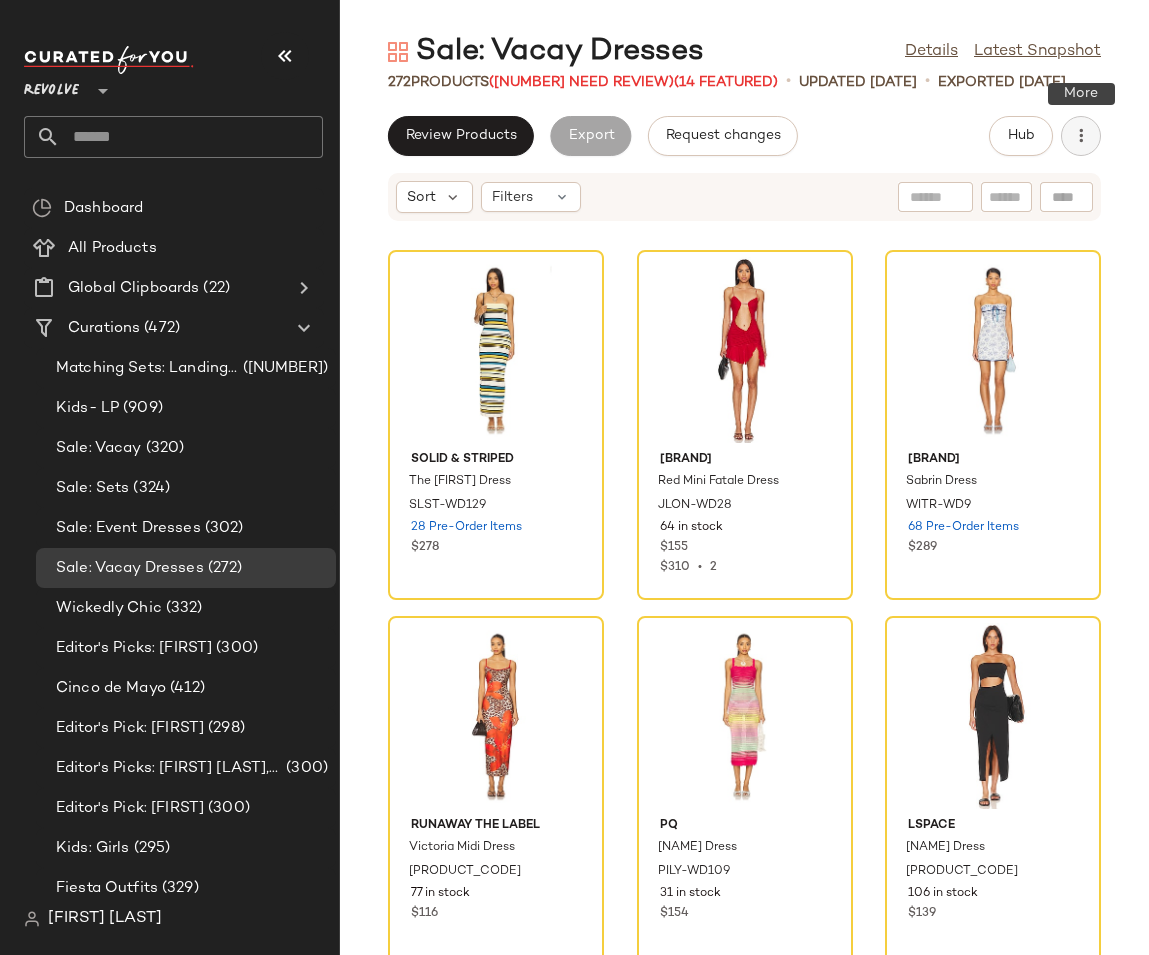 click 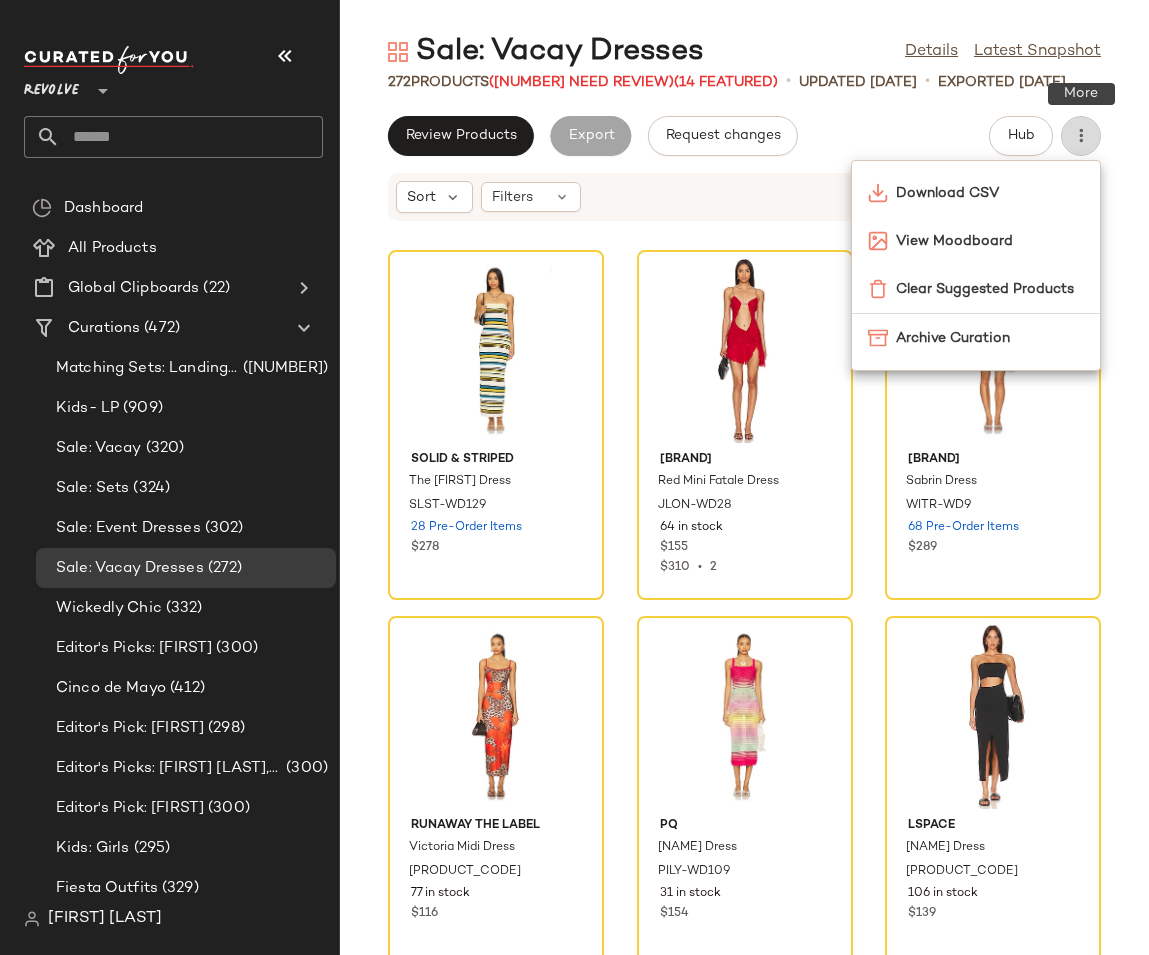 click 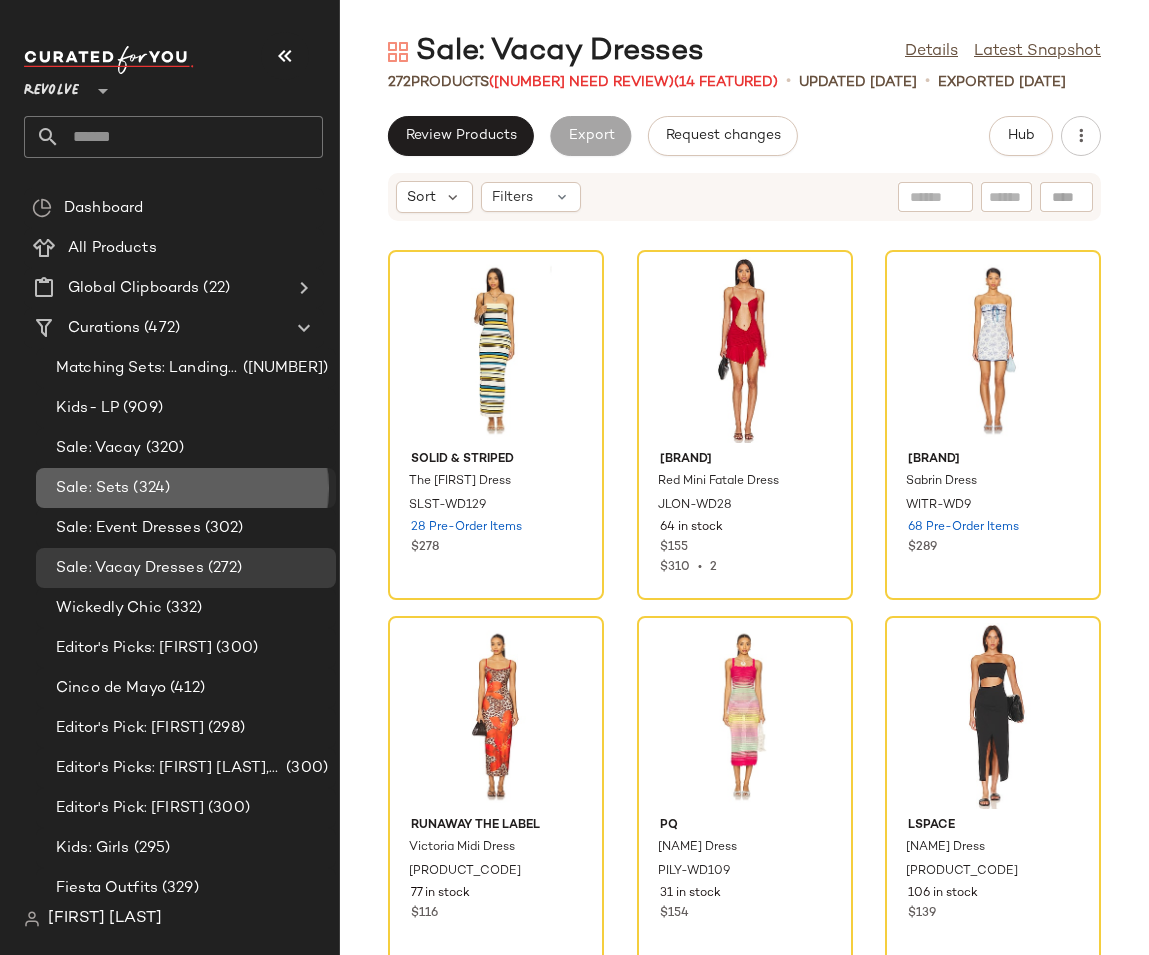 click on "Sale: Sets" at bounding box center (92, 488) 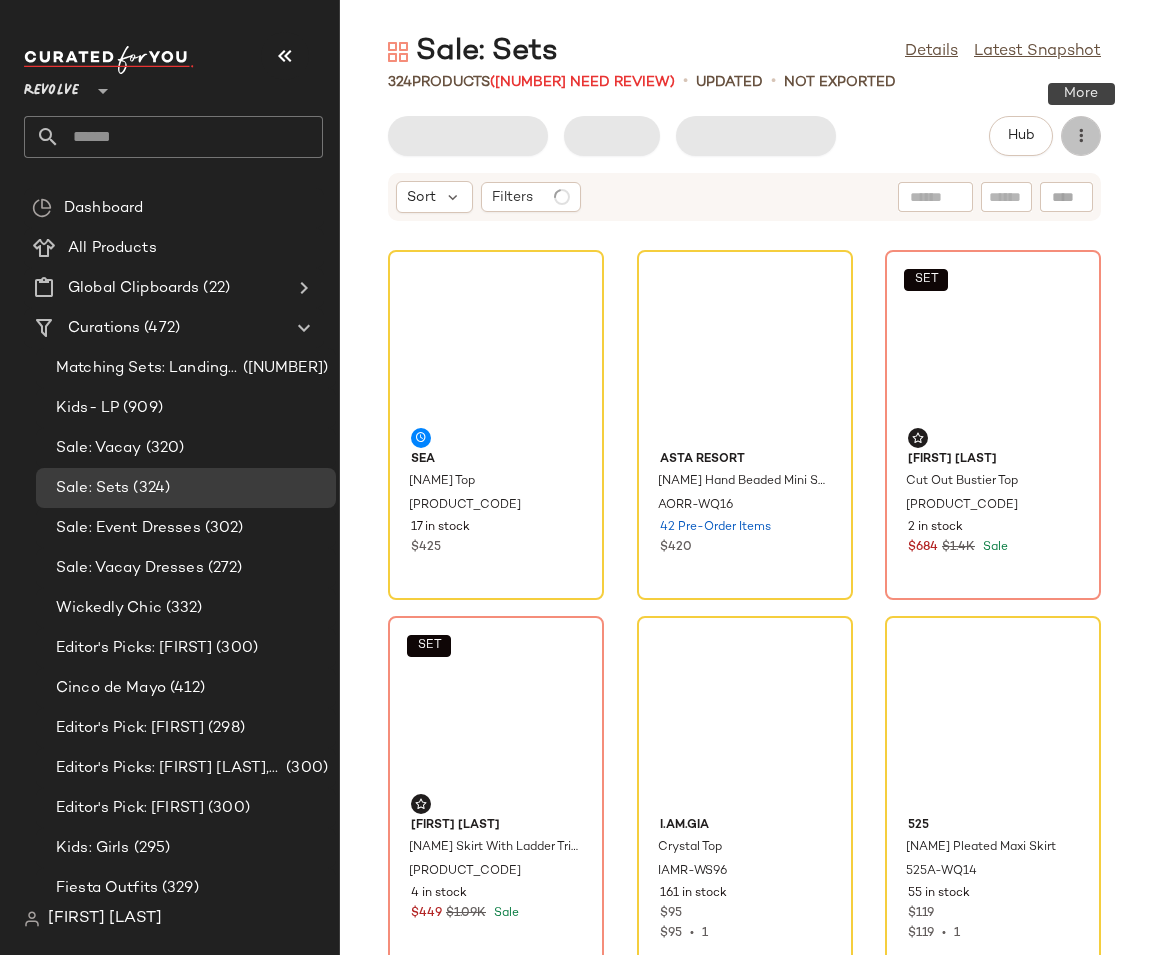 click 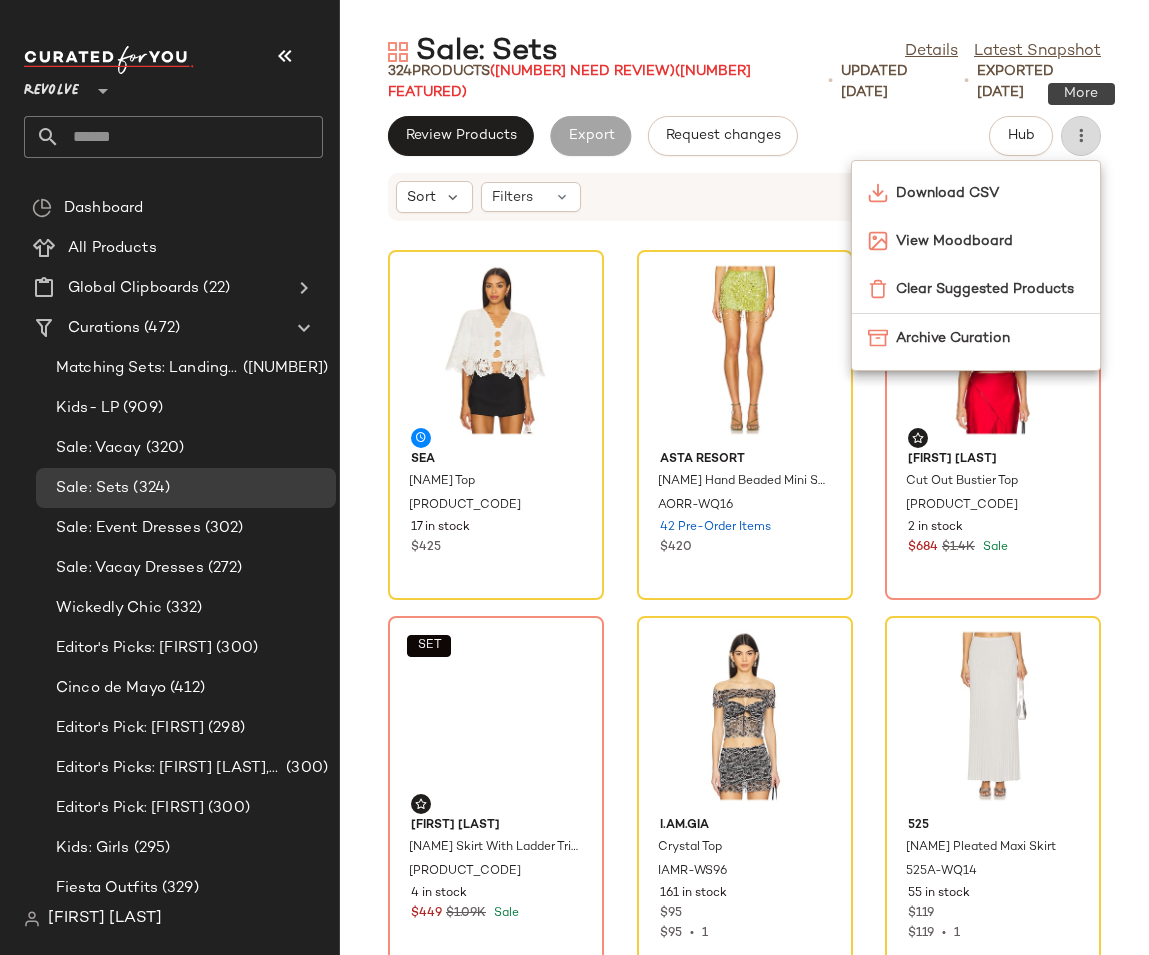 click 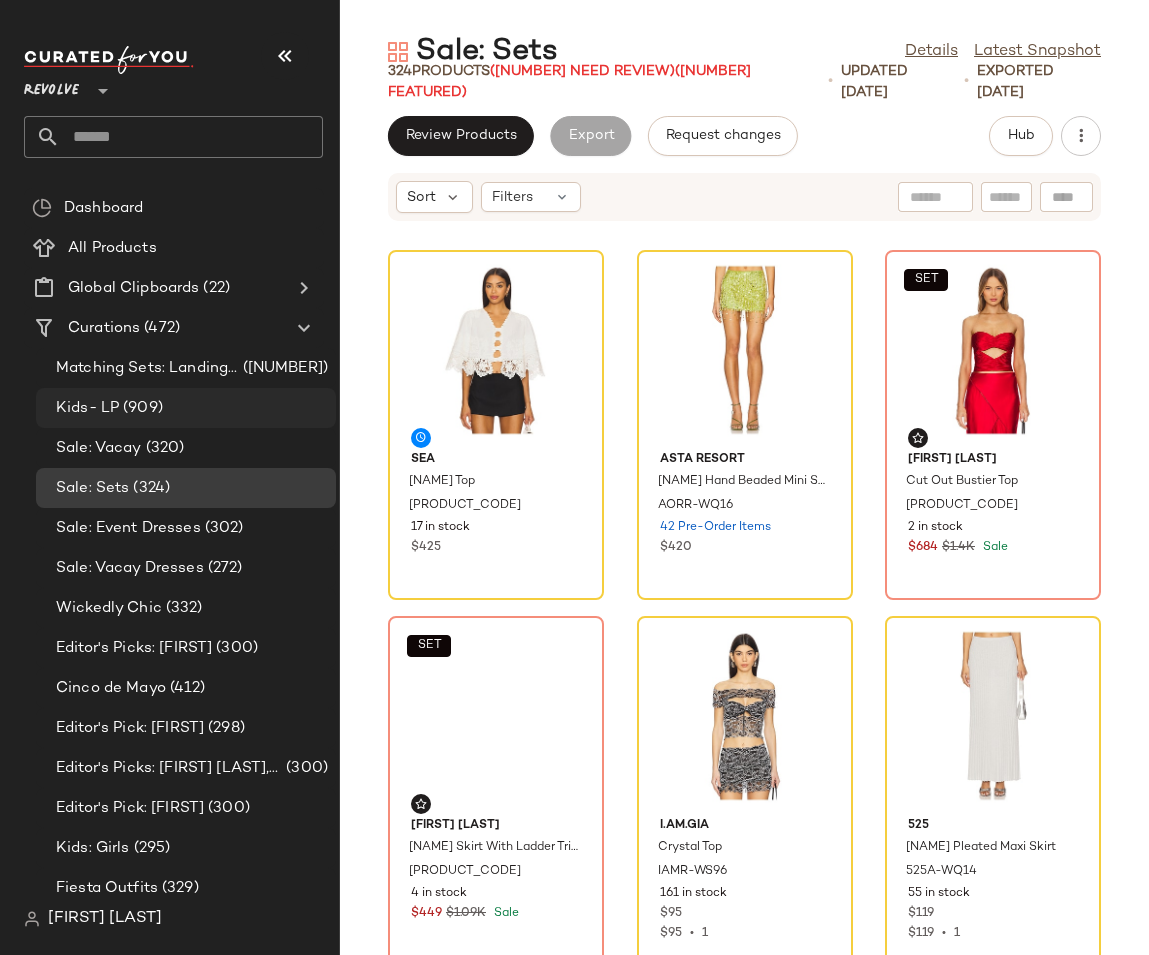 click on "Kids- LP (909)" 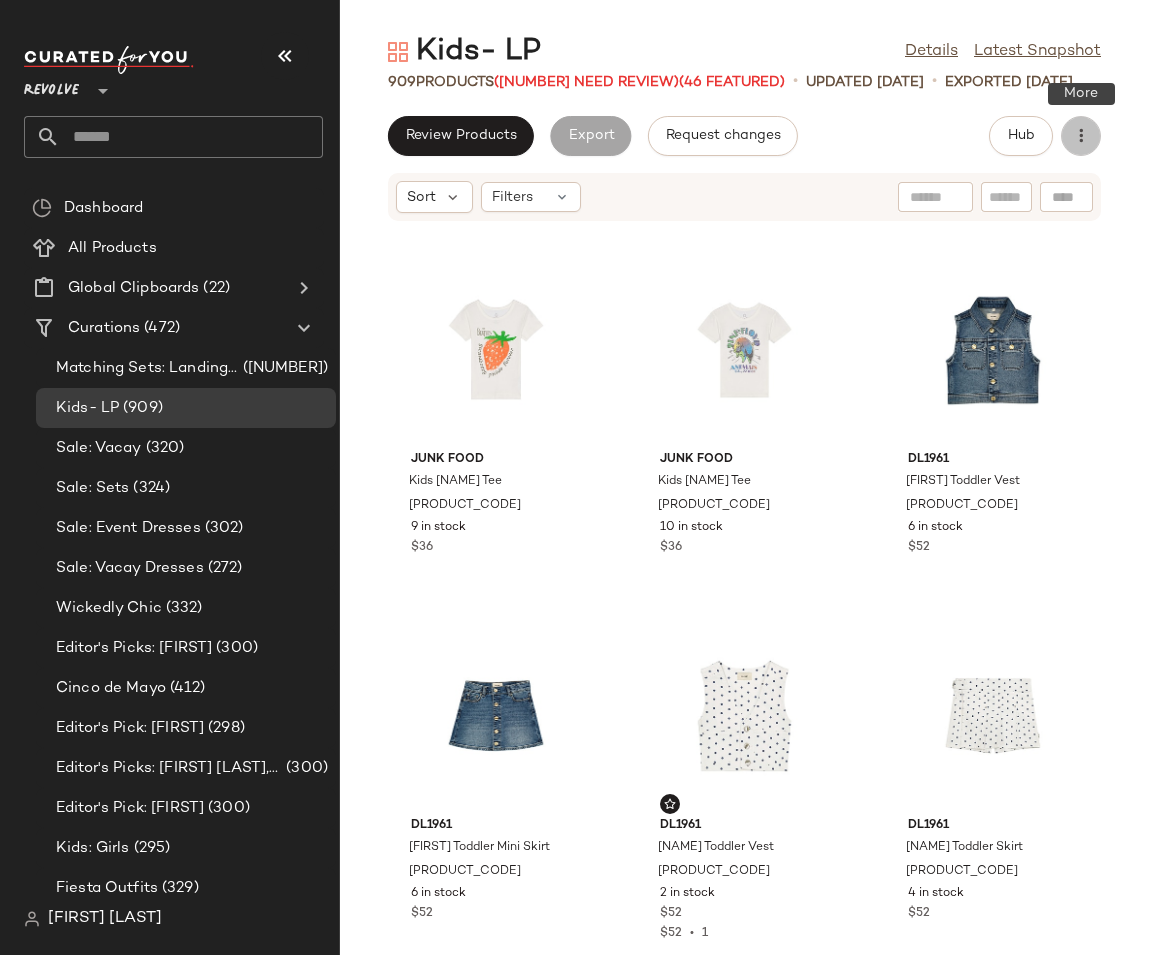 click 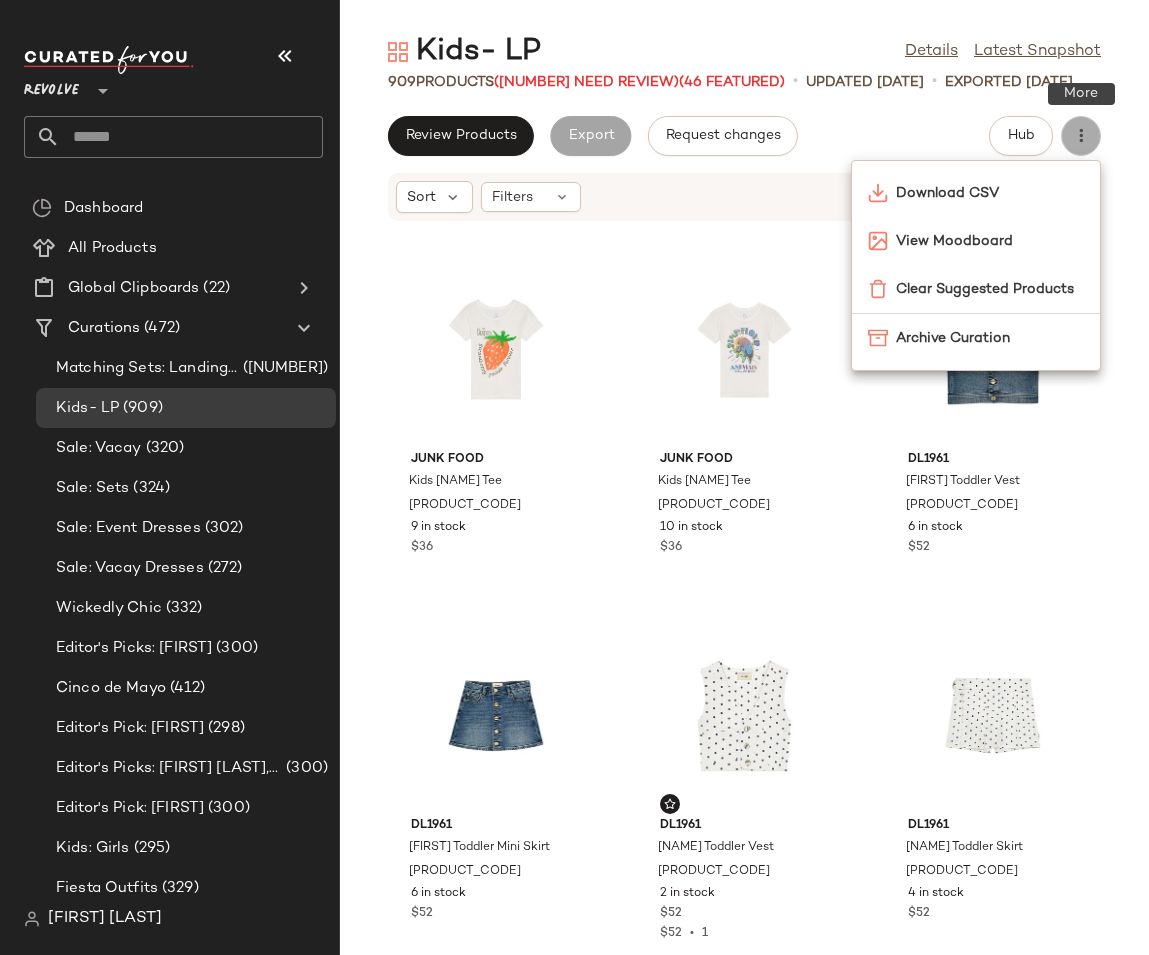 click 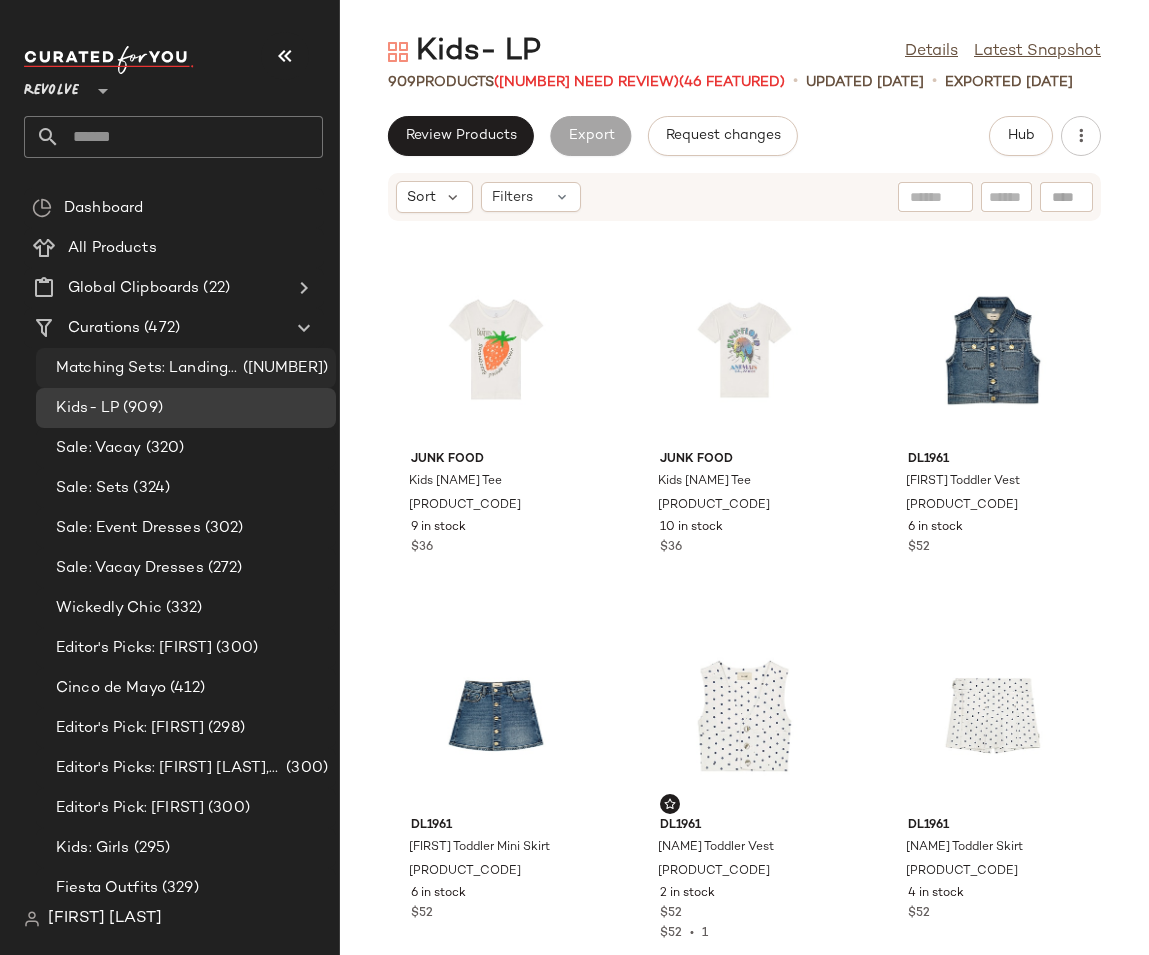 click on "Matching Sets: Landing Page" at bounding box center [147, 368] 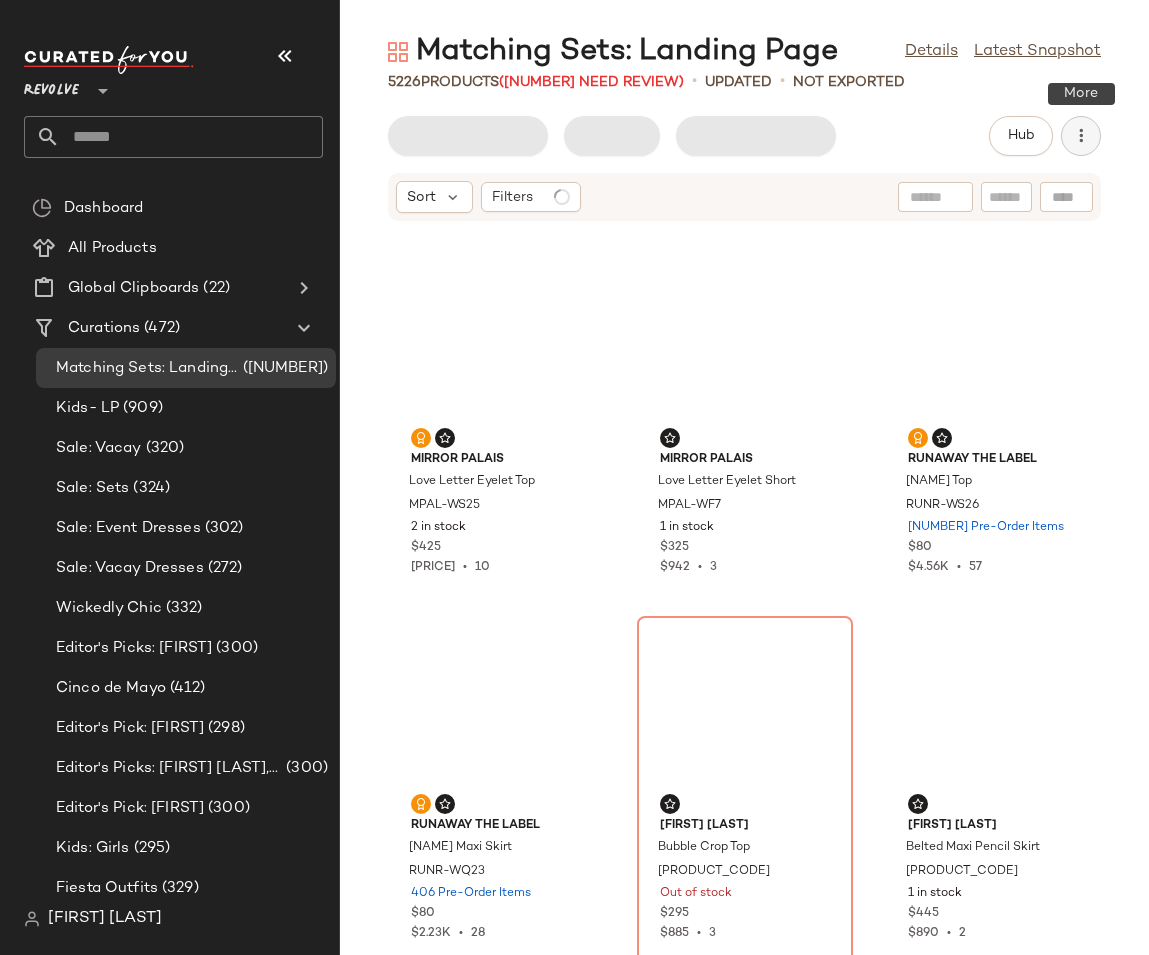 click 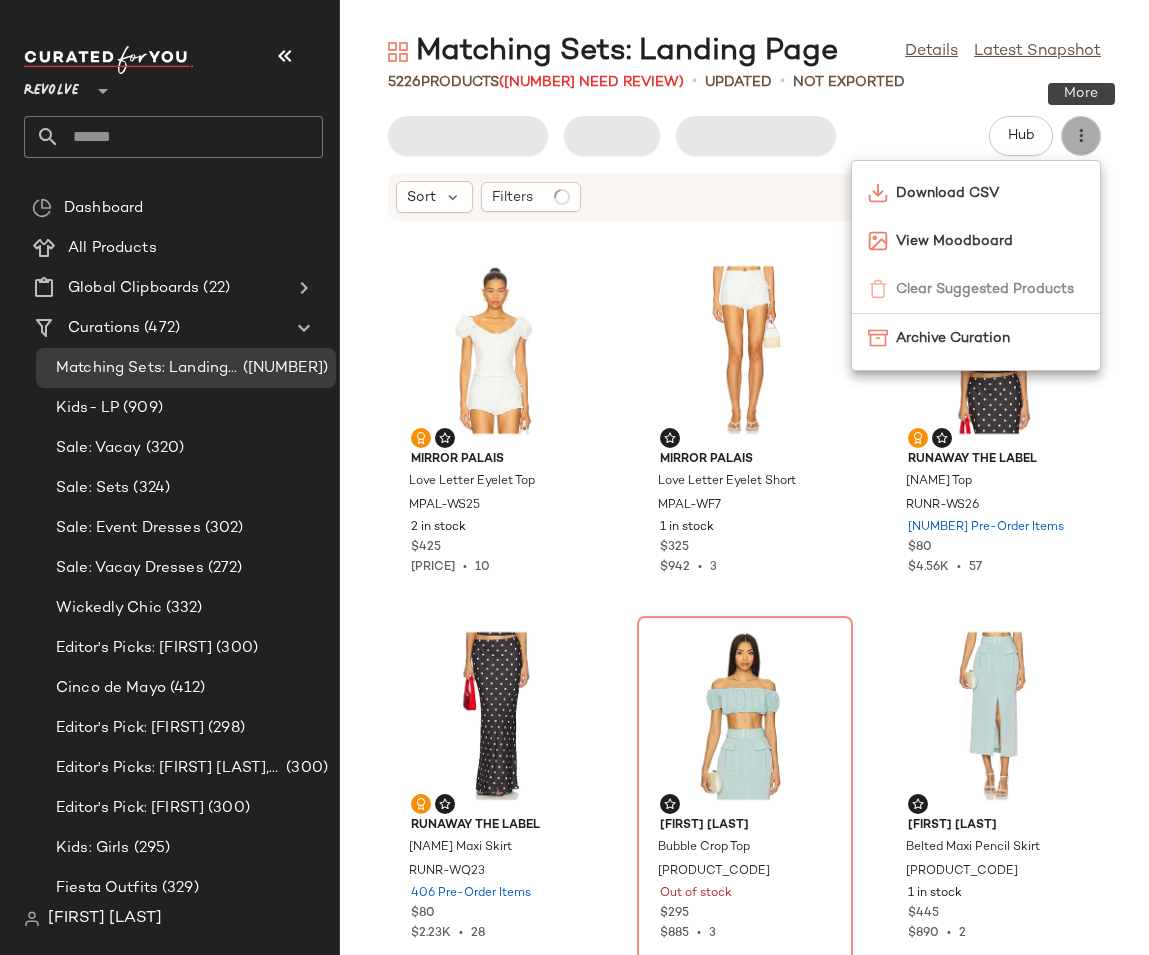 click 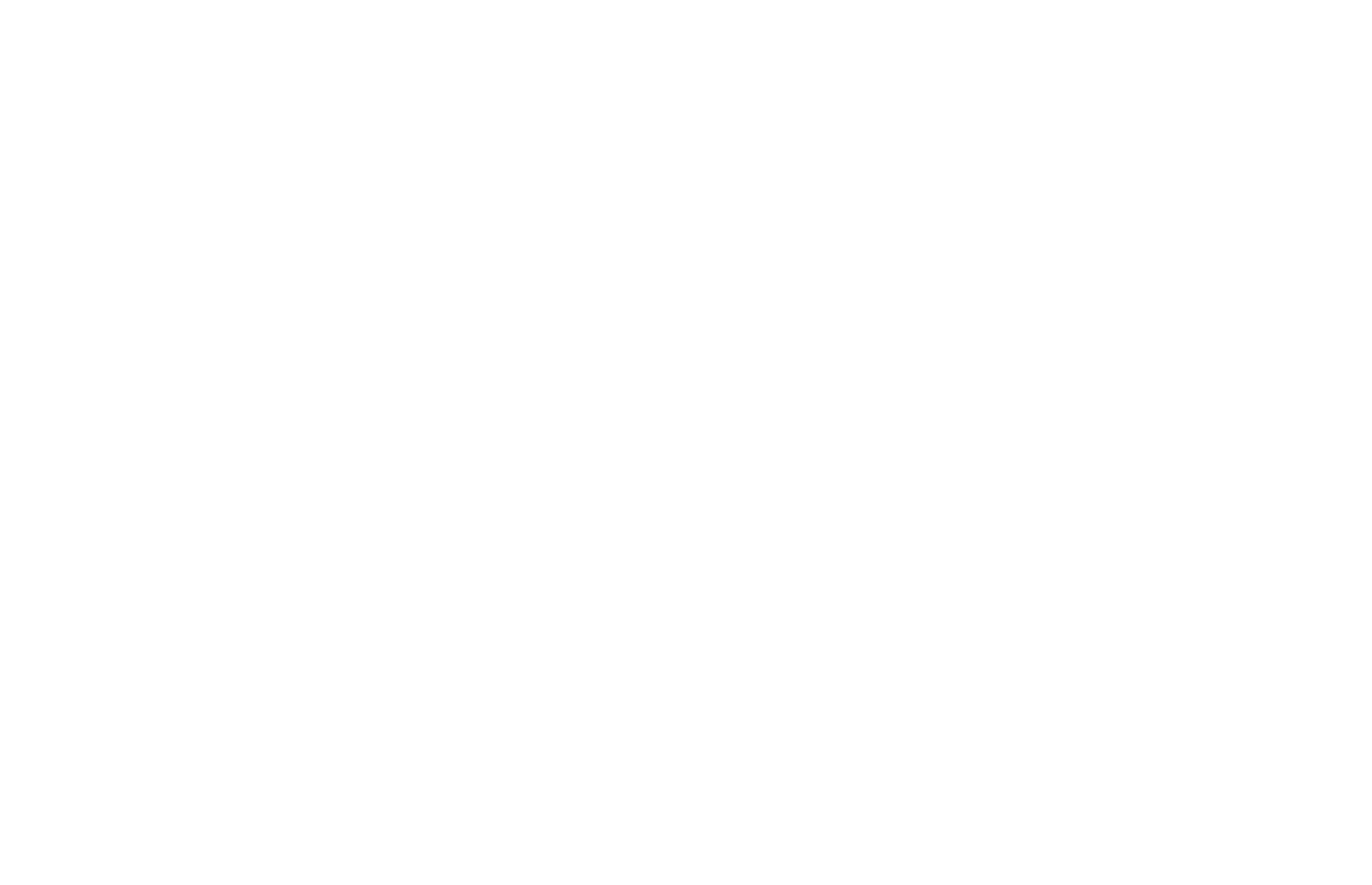 scroll, scrollTop: 0, scrollLeft: 0, axis: both 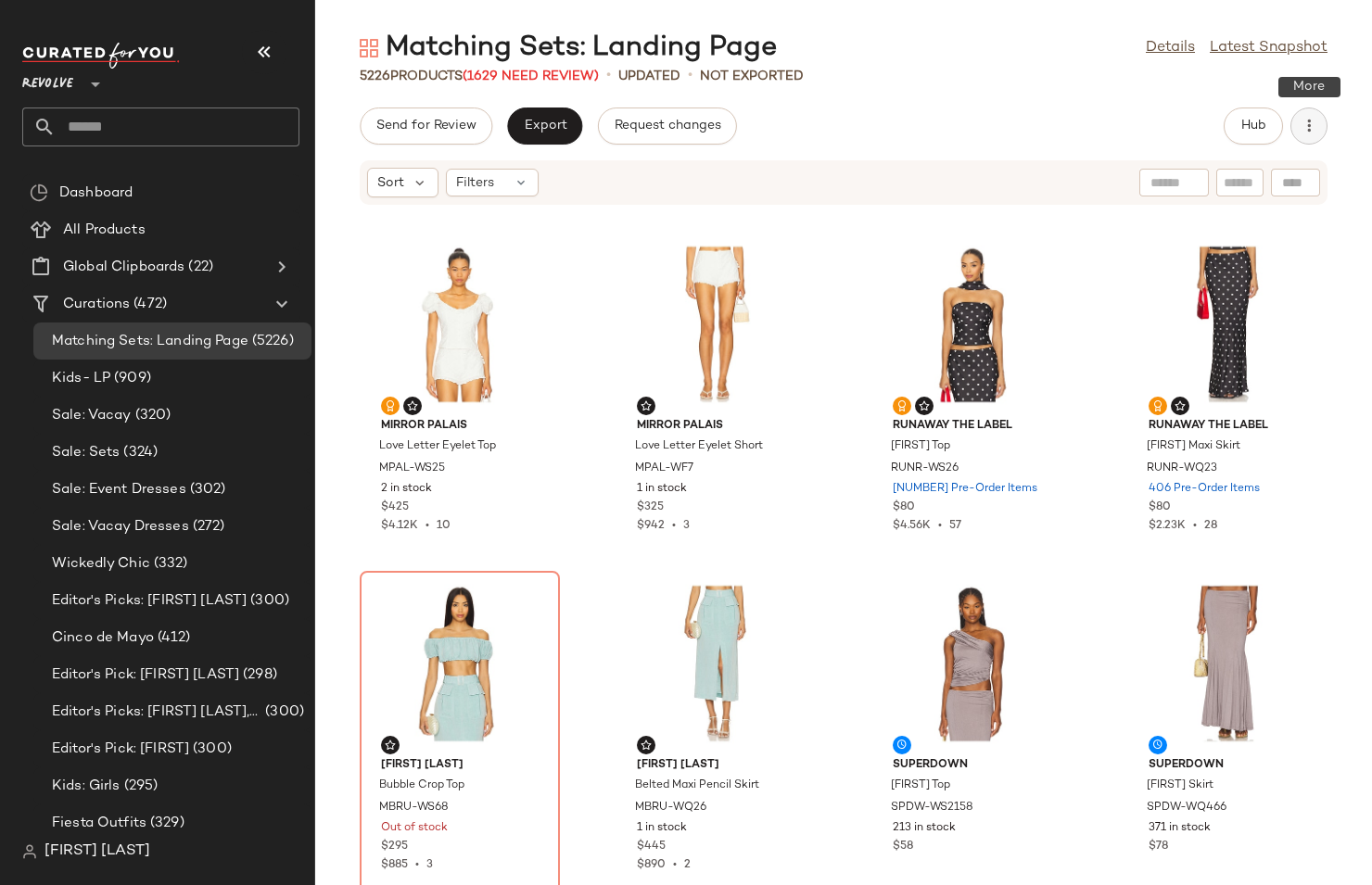 click 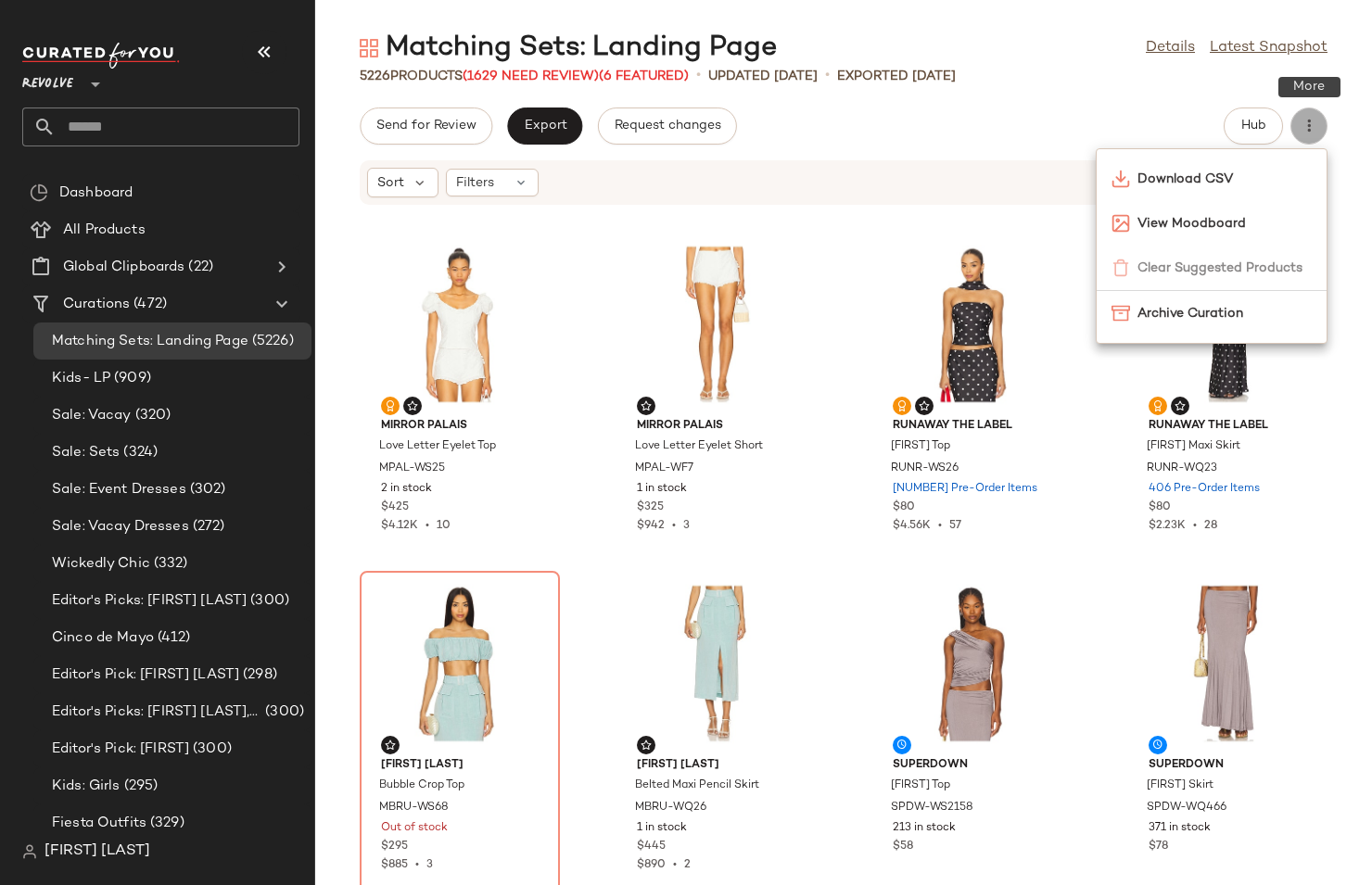 click 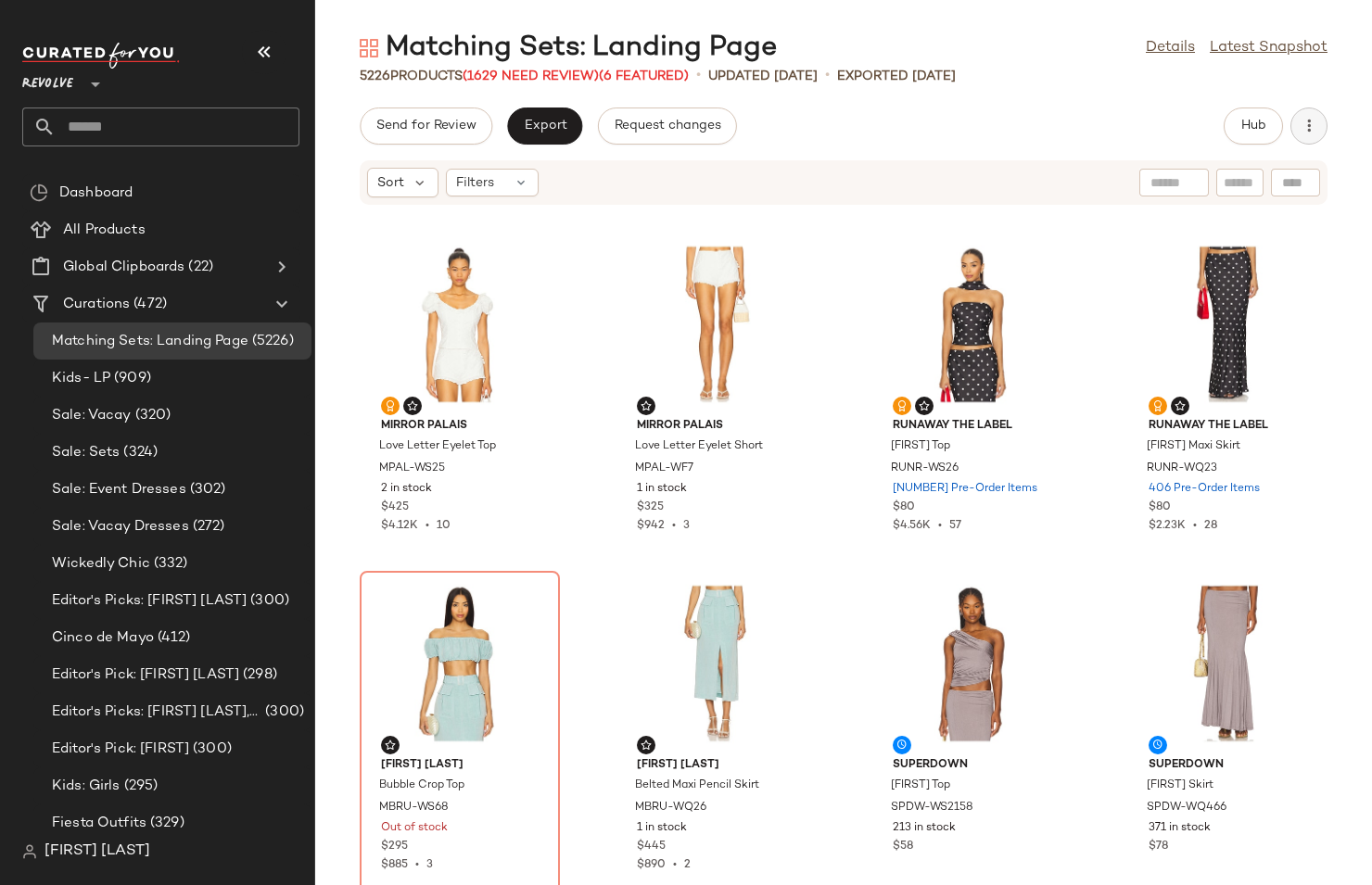 click 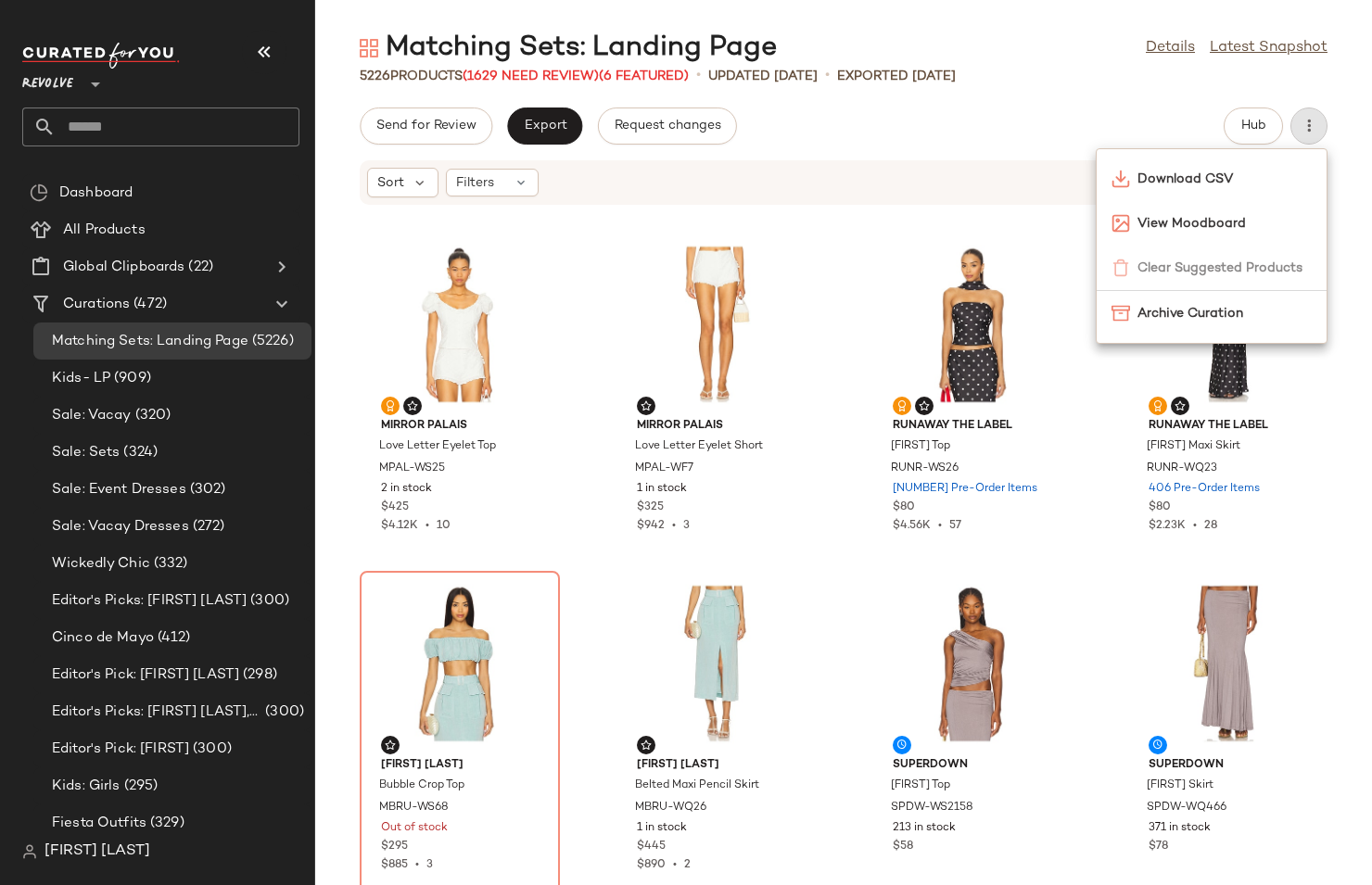 click on "Matching Sets: Landing Page  Details   Latest Snapshot  5226   Products   (1629 Need Review)  (6 Featured)  •   updated Jul 23rd  •  Exported Jul 23rd  Send for Review   Export   Request changes   Hub  Sort  Filters Mirror Palais Love Letter Eyelet Top MPAL-WS25 2 in stock $425 $4.12K  •  10 Mirror Palais Love Letter Eyelet Short MPAL-WF7 1 in stock $325 $942  •  3 Runaway The Label Blaine Top RUNR-WS26 407 Pre-Order Items $80 $4.56K  •  57 Runaway The Label Blaine Maxi Skirt RUNR-WQ23 406 Pre-Order Items $80 $2.23K  •  28 MATTHEW BRUCH Bubble Crop Top MBRU-WS68 Out of stock $295 $885  •  3 MATTHEW BRUCH Belted Maxi Pencil Skirt MBRU-WQ26 1 in stock $445 $890  •  2 superdown Alizette Top SPDW-WS2158 213 in stock $58 superdown Alizette Skirt SPDW-WQ466 371 in stock $78 superdown Agnes Top SPDW-WS2163 162 in stock $64 $1.15K  •  18 superdown Agnes Hot Short SPDW-WF282 188 in stock $64 $639  •  10 Fait Par Foutch Elliot Polo FPAR-WS12 93 Pre-Order Items $215 $1.94K  •  9 Fait Par Foutch 7" at bounding box center (844, 457) 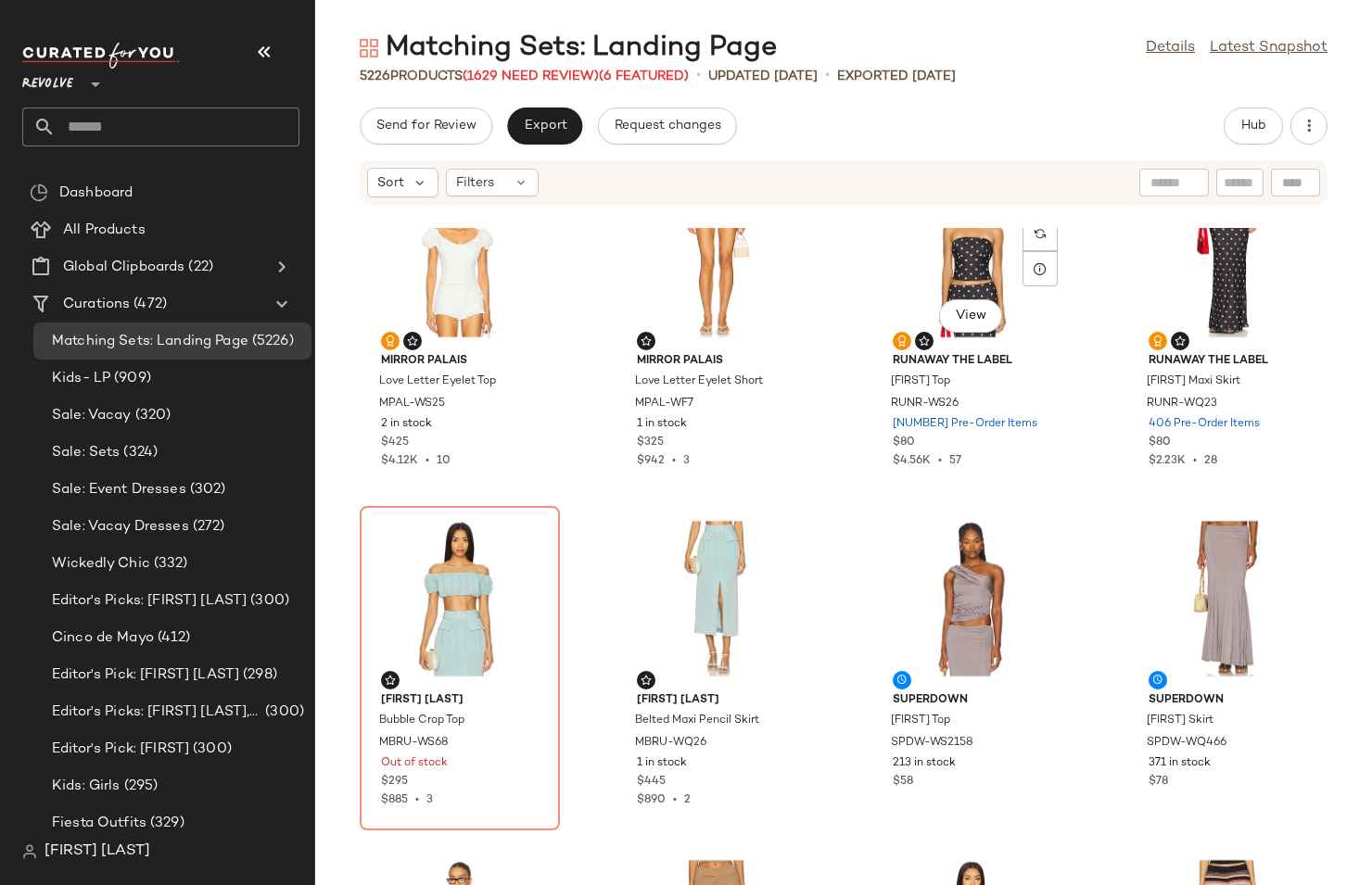 scroll, scrollTop: 0, scrollLeft: 0, axis: both 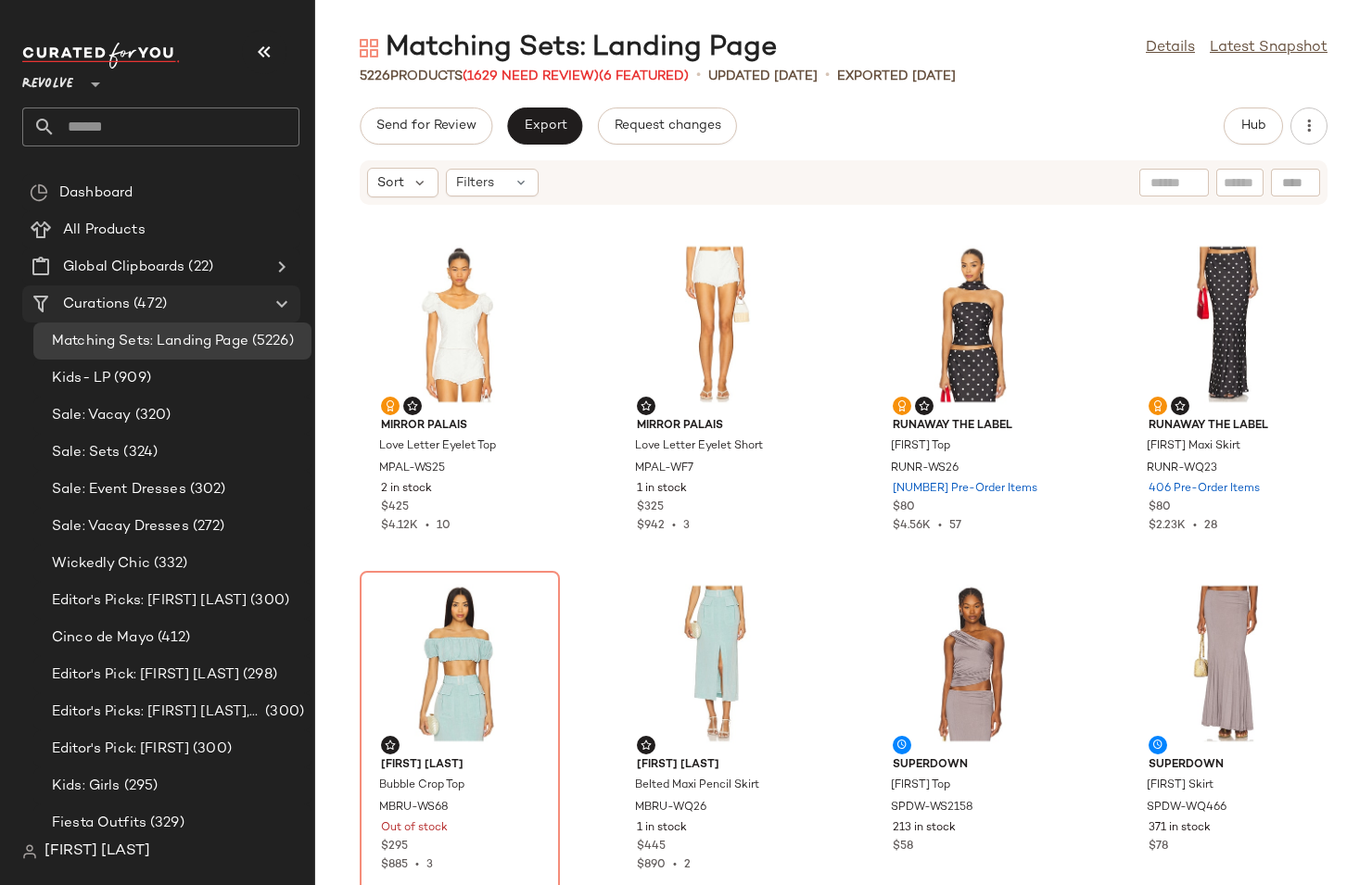 click on "(472)" at bounding box center (148, 304) 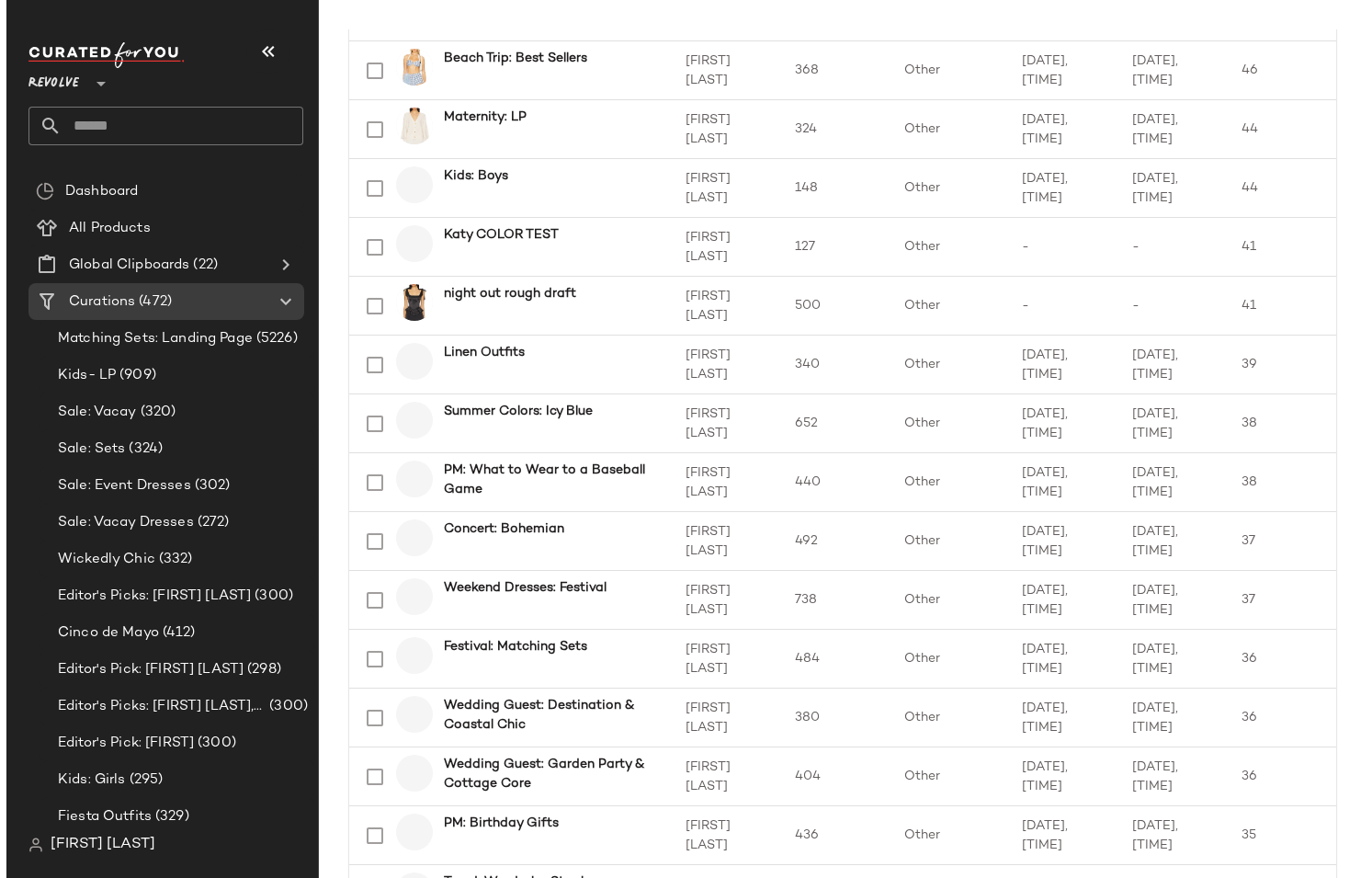 scroll, scrollTop: 2490, scrollLeft: 0, axis: vertical 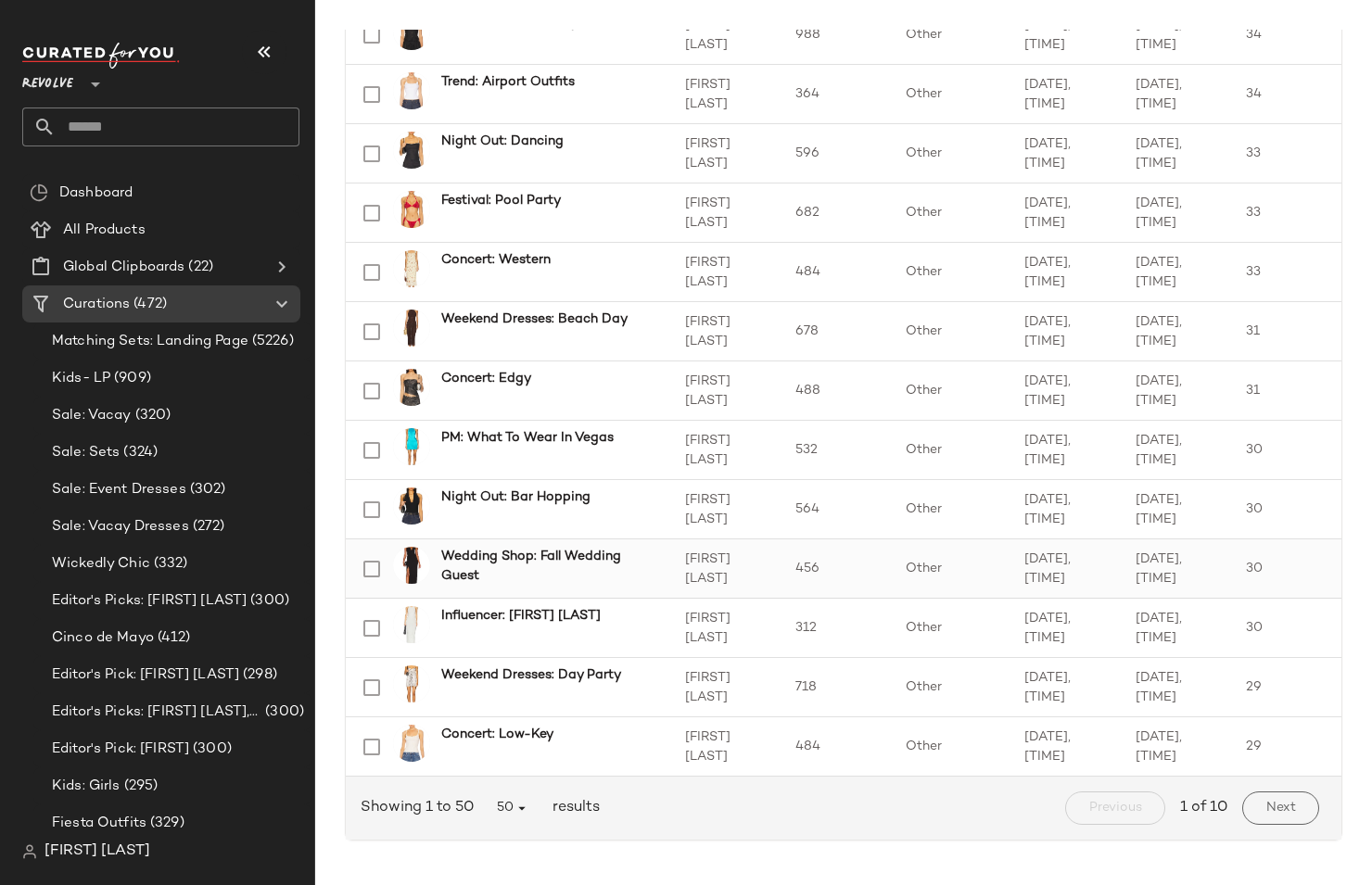 click on "Wedding Shop: Fall Wedding Guest" at bounding box center [544, 566] 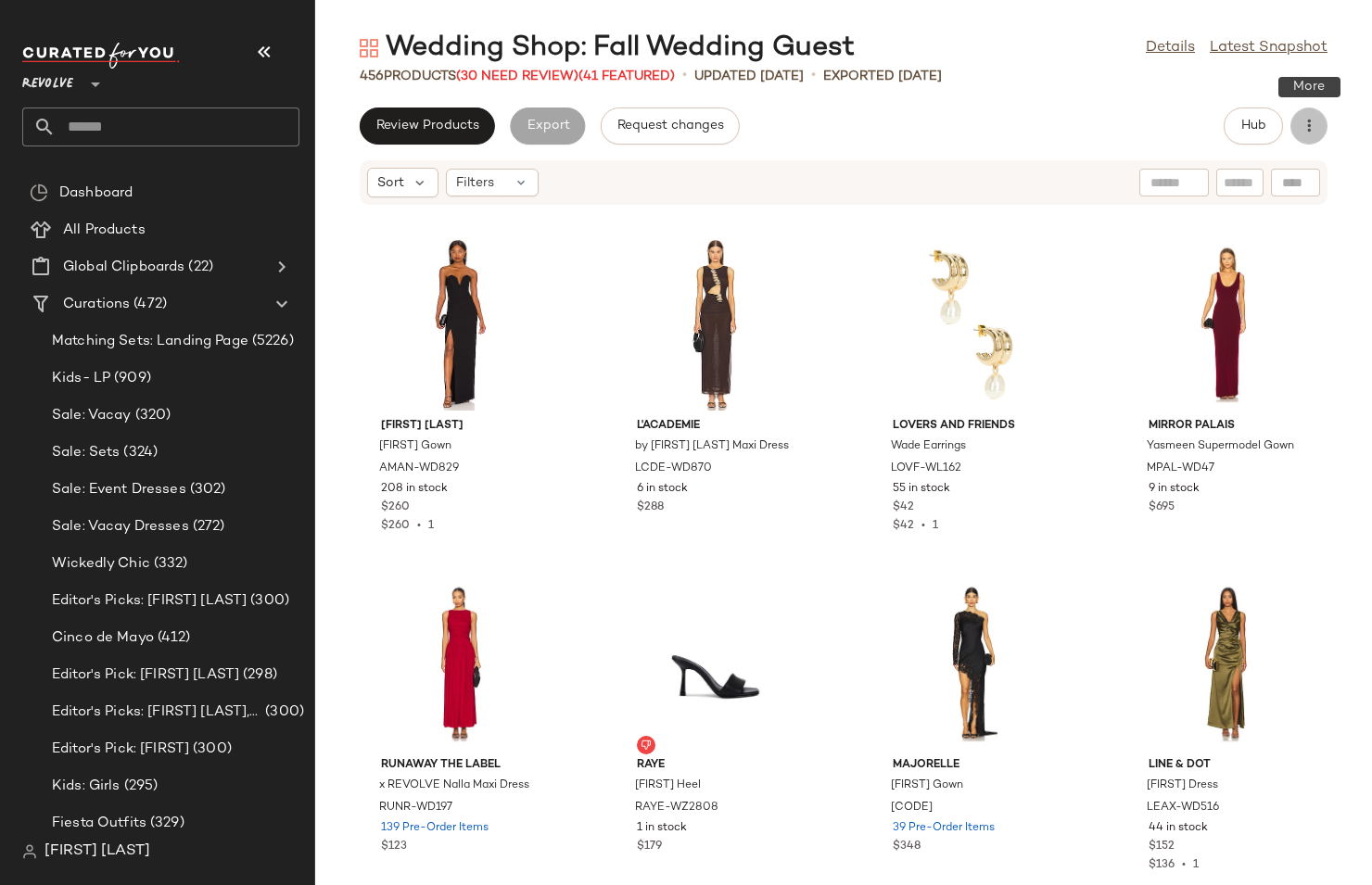 click 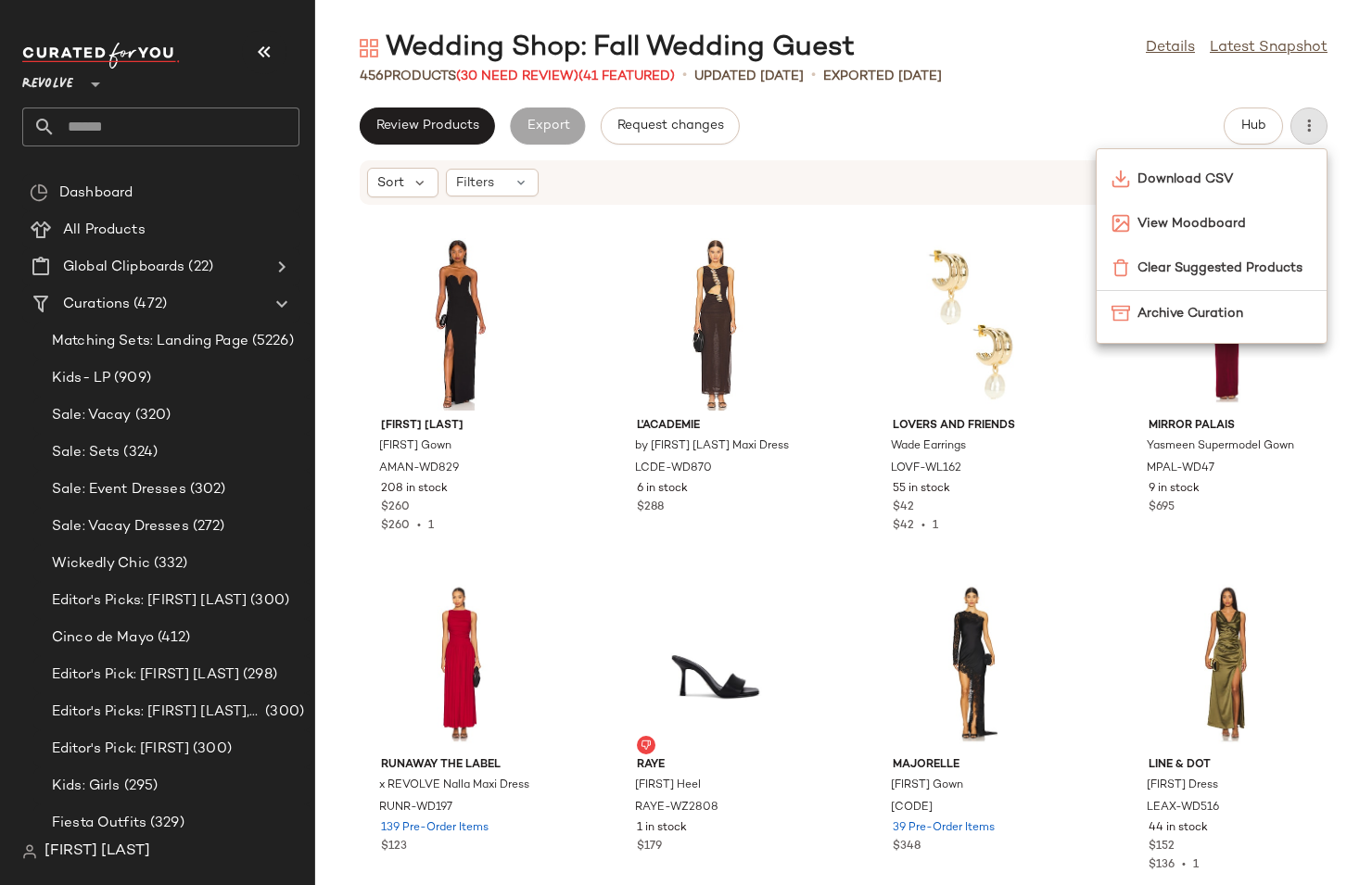 click on "Review Products   Export   Request changes   Hub" 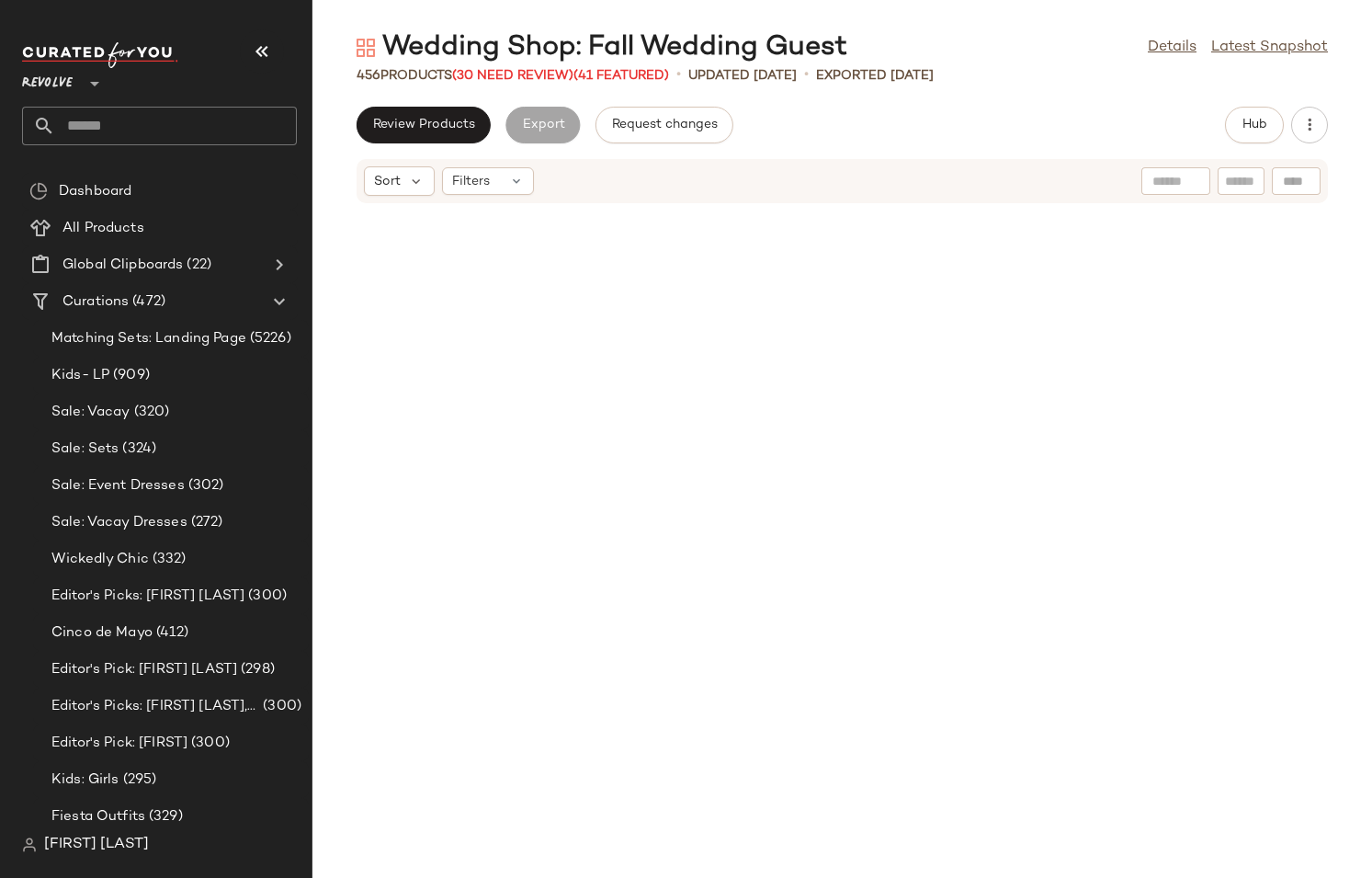 scroll, scrollTop: 0, scrollLeft: 0, axis: both 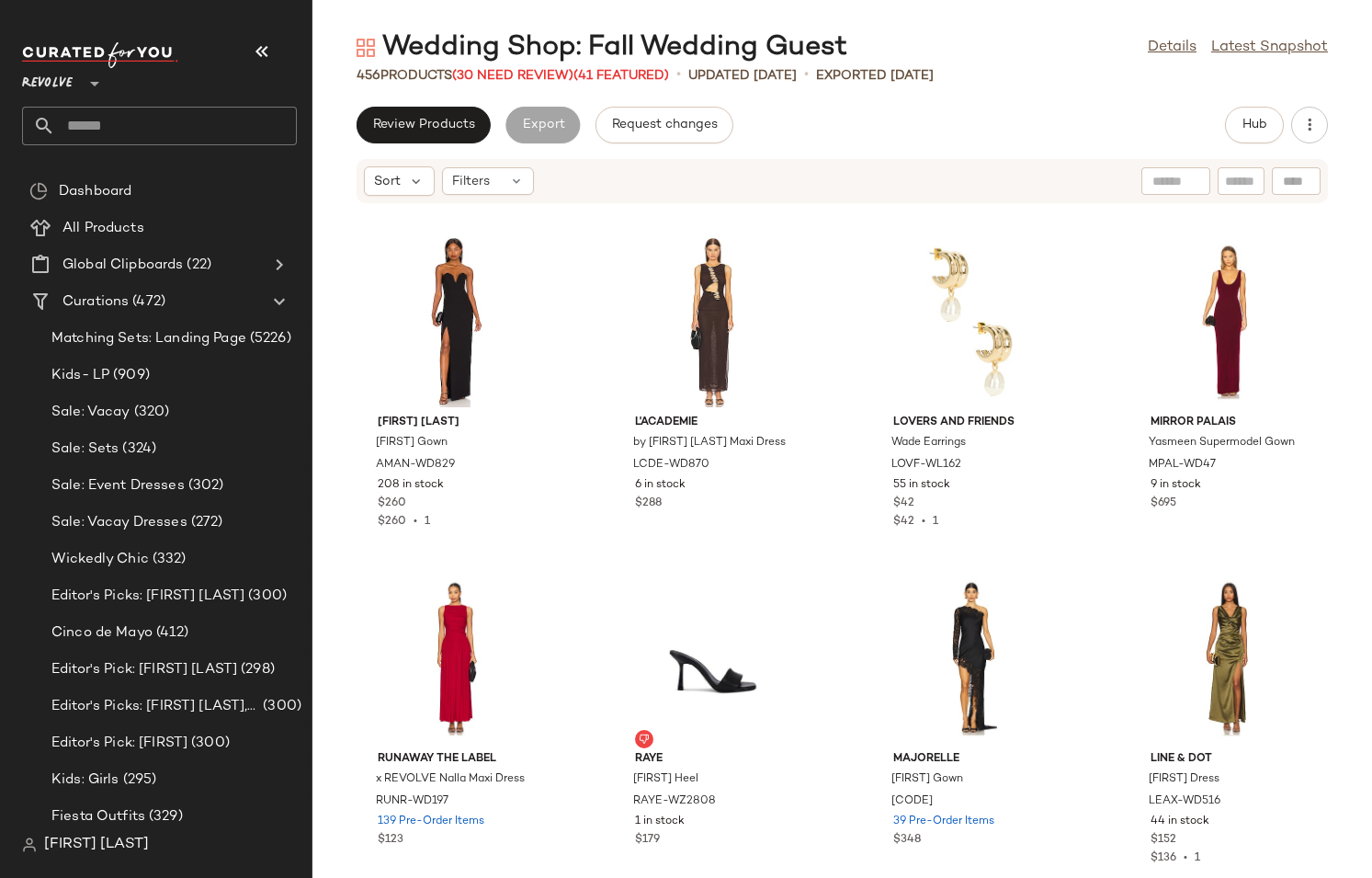 click on "Amanda Uprichard Cherri Gown AMAN-WD829 208 in stock $260 $260  •  1 L'Academie by Marianna Emeraude Maxi Dress LCDE-WD870 6 in stock $288 Lovers and Friends Wade Earrings LOVF-WL162 55 in stock $42 $42  •  1 Mirror Palais Yasmeen Supermodel Gown MPAL-WD47 9 in stock $695 Runaway The Label x REVOLVE Nalla Maxi Dress RUNR-WD197 139 Pre-Order Items $123 RAYE Ali Heel RAYE-WZ2808 1 in stock $179 MAJORELLE Saskia Gown MALR-WD1515 39 Pre-Order Items $348 Line & Dot Melissa Dress LEAX-WD516 44 in stock $152 $136  •  1 Line & Dot Dalton Dress LEAX-WD509 22 in stock $125 $125  •  1 LIKELY Tino Gown LIKR-WD829 8 in stock $398 L'Academie by Marianna Cassia Gown LCDE-WD948 17 in stock $279 $279  •  1 Jenny Bird Stevie Necklace JENR-WL79 18 in stock $248 olga berg Marta Metallic Clutch OLGR-WY103 100 Pre-Order Items $85 NIA Clara Dress NIAR-WD23 162 in stock $78 superdown Avya Maxi Dress SPDW-WD2667 84 in stock $78 $304  •  4 Nookie Electric Midi Dress NKIE-WD744 70 Pre-Order Items $329 $329  •  1" 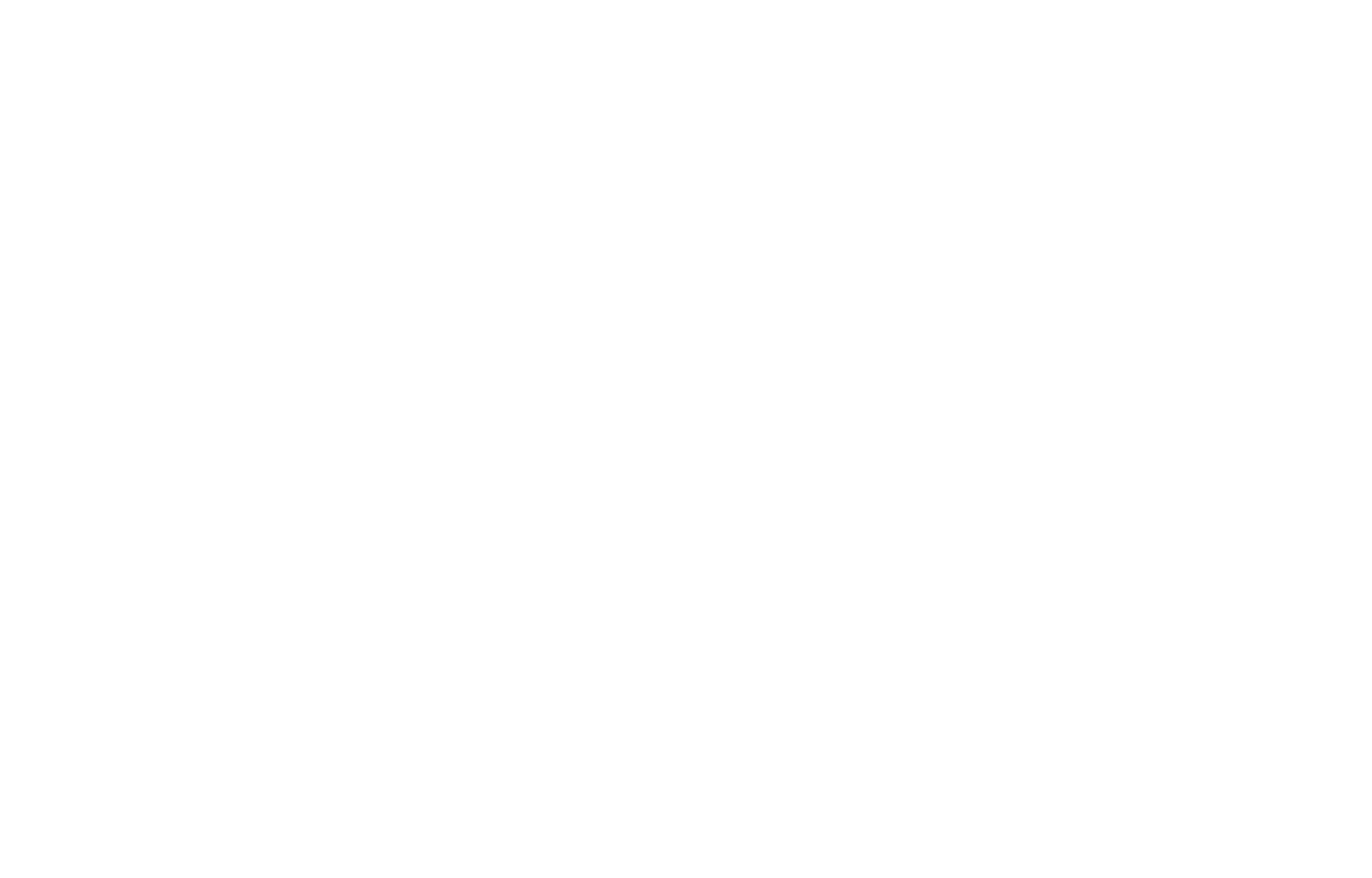 scroll, scrollTop: 0, scrollLeft: 0, axis: both 